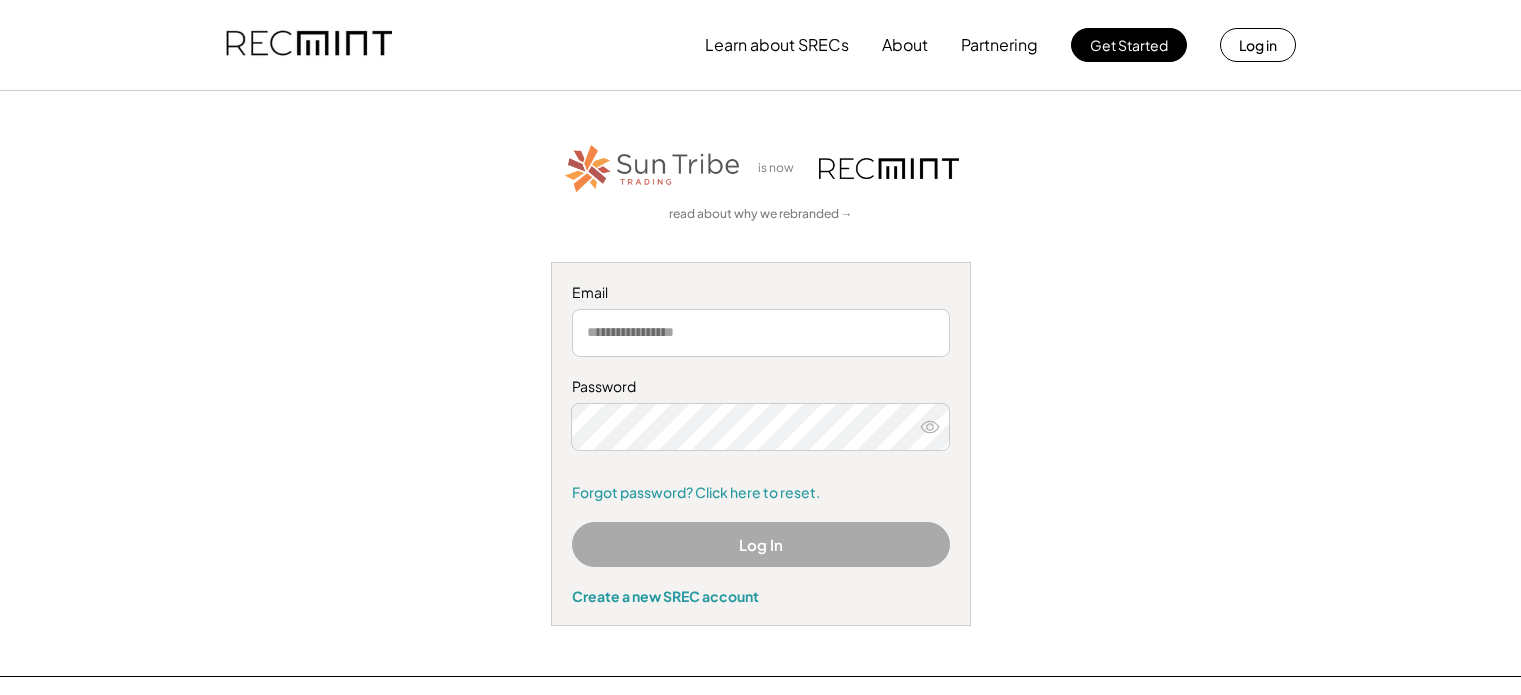 scroll, scrollTop: 0, scrollLeft: 0, axis: both 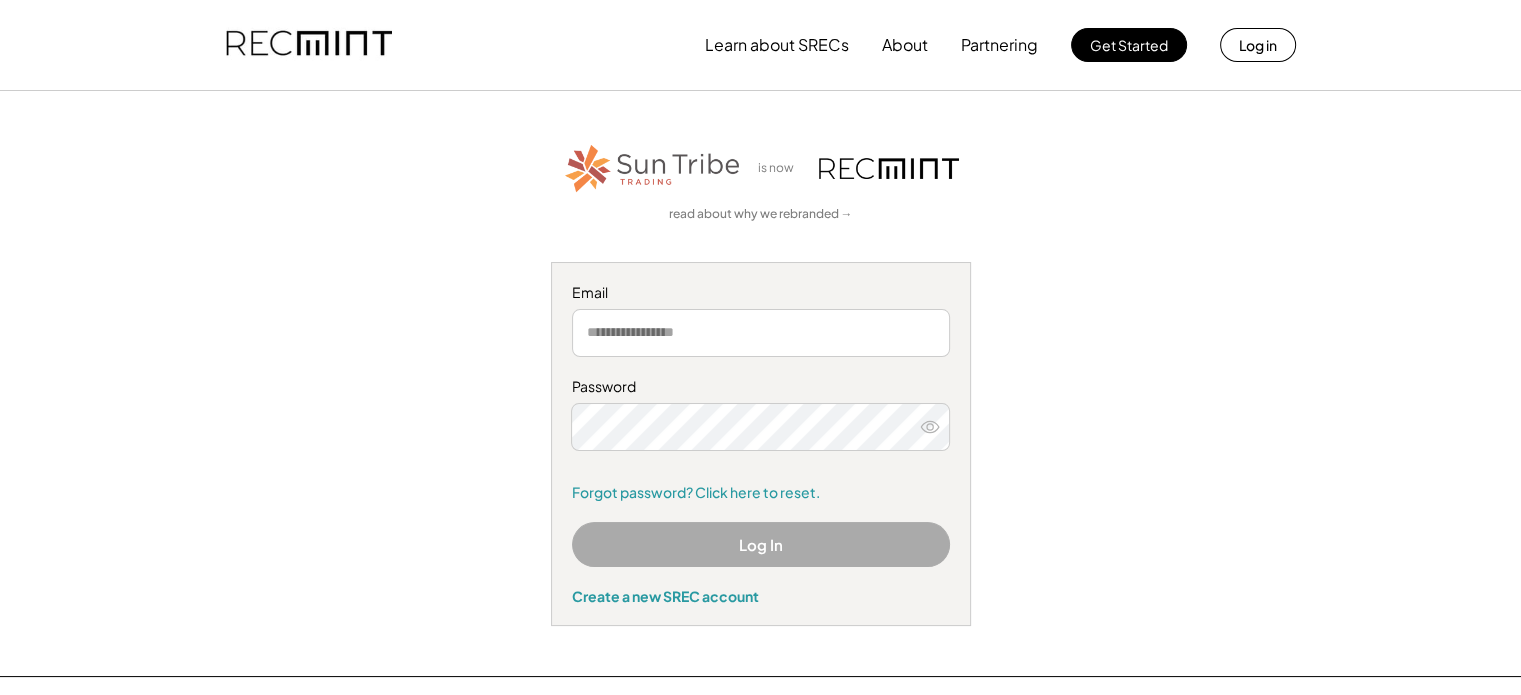 click 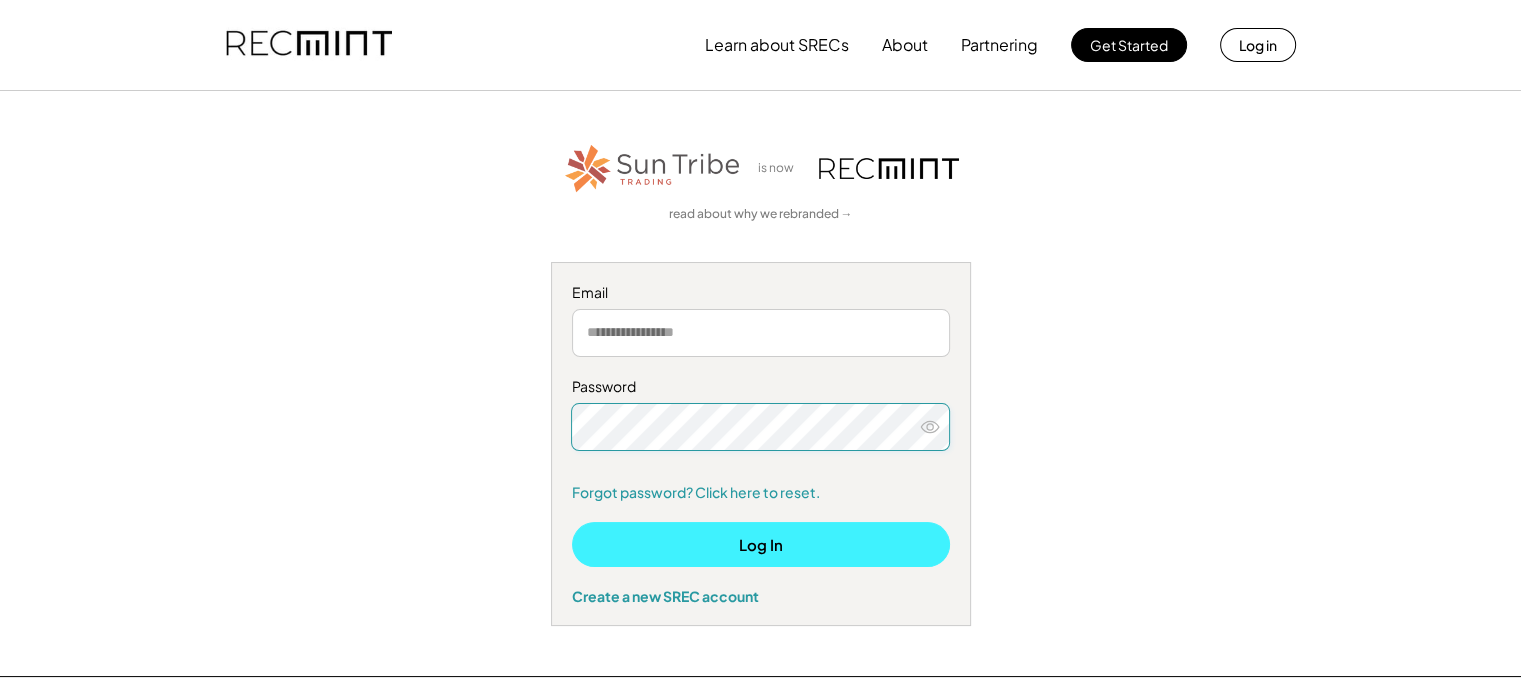 click on "Log In" at bounding box center [761, 544] 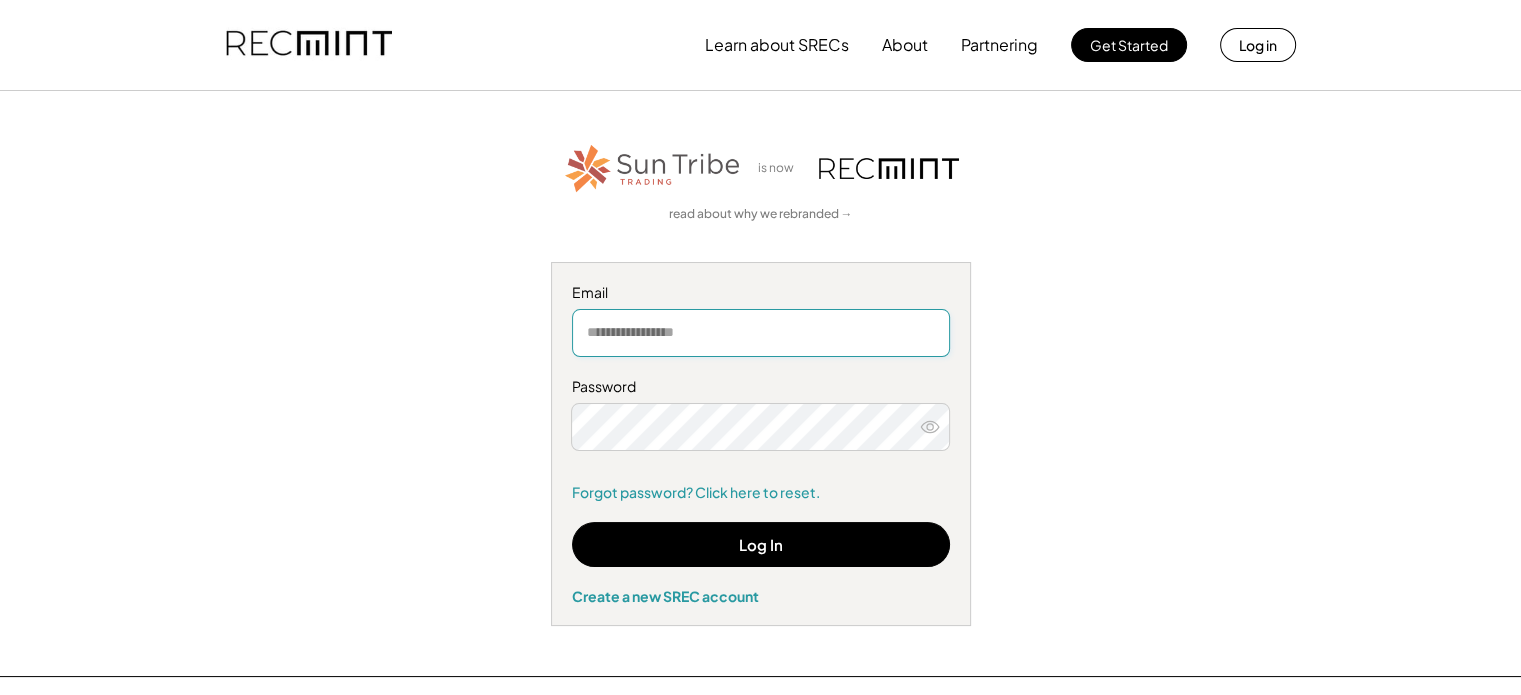 click at bounding box center (761, 333) 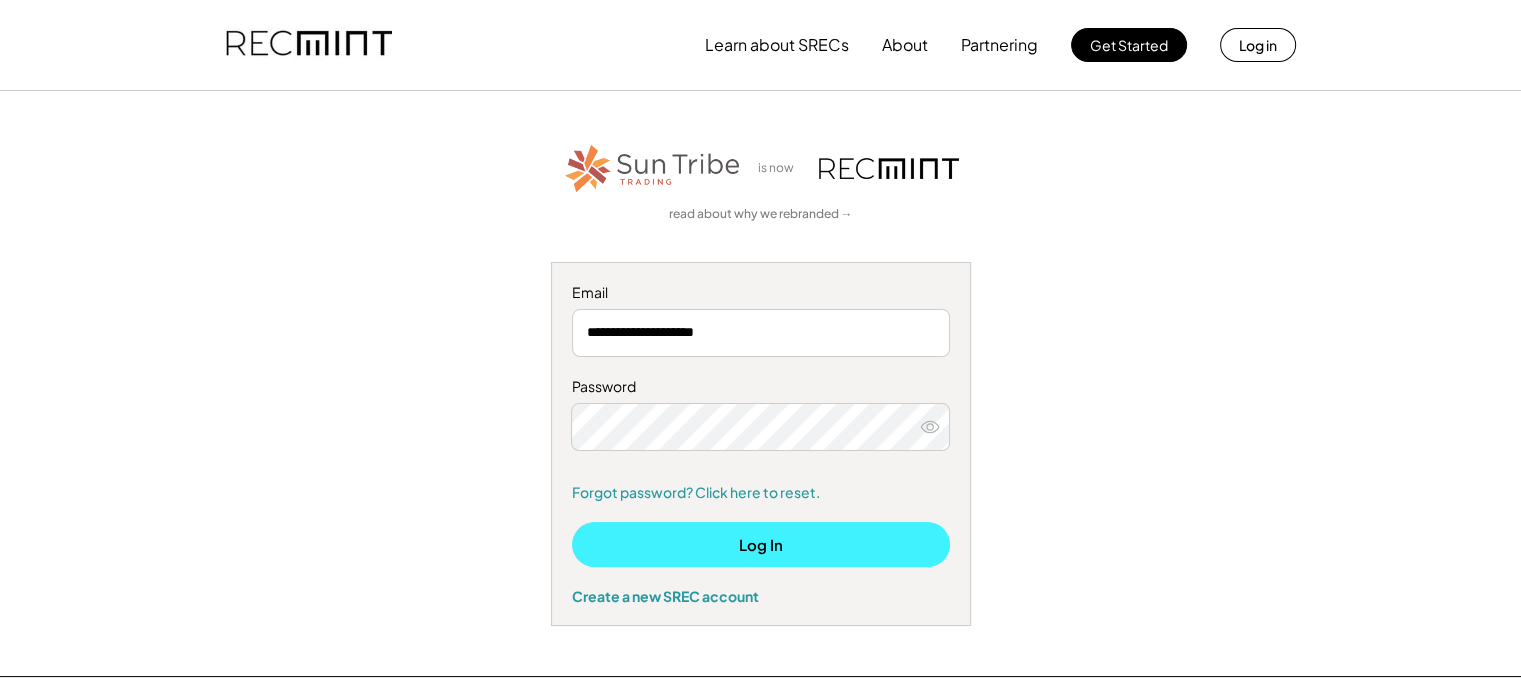 click on "Log In" at bounding box center (761, 544) 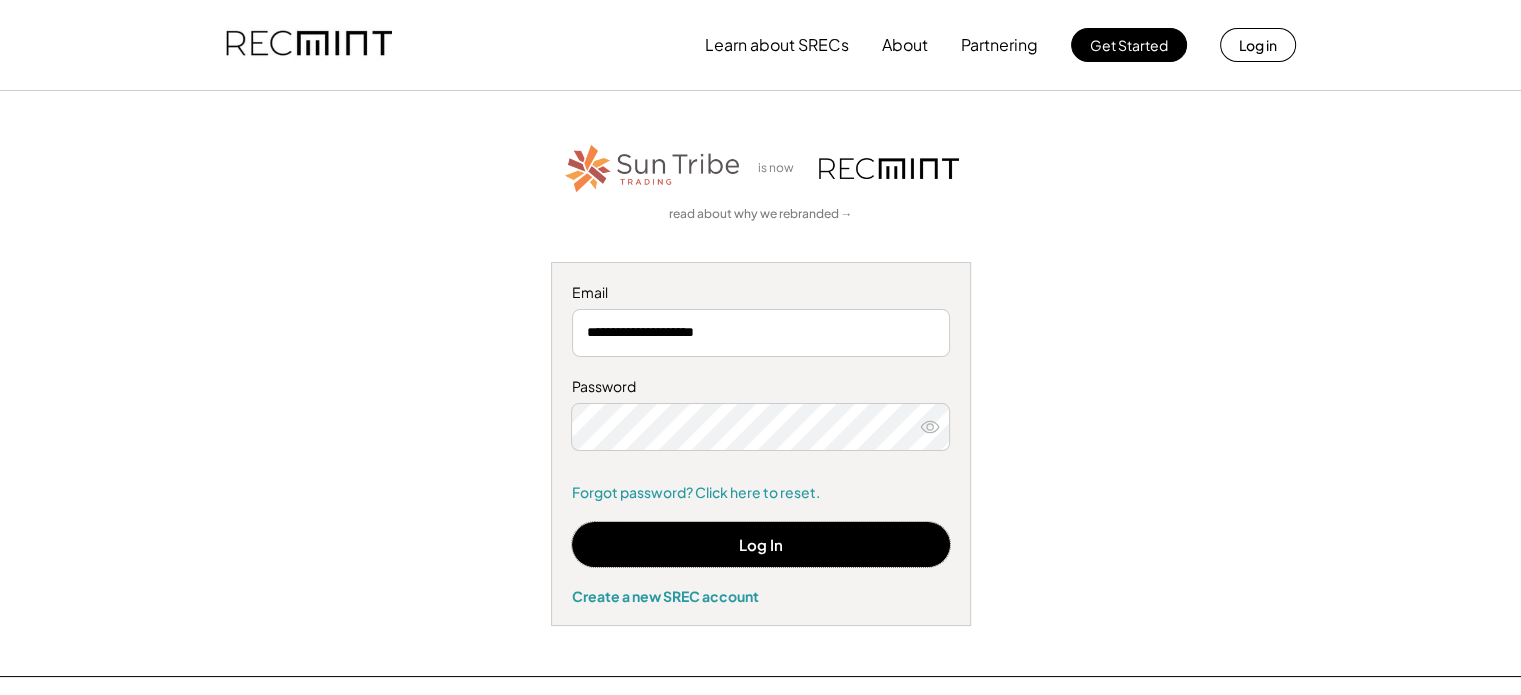 click 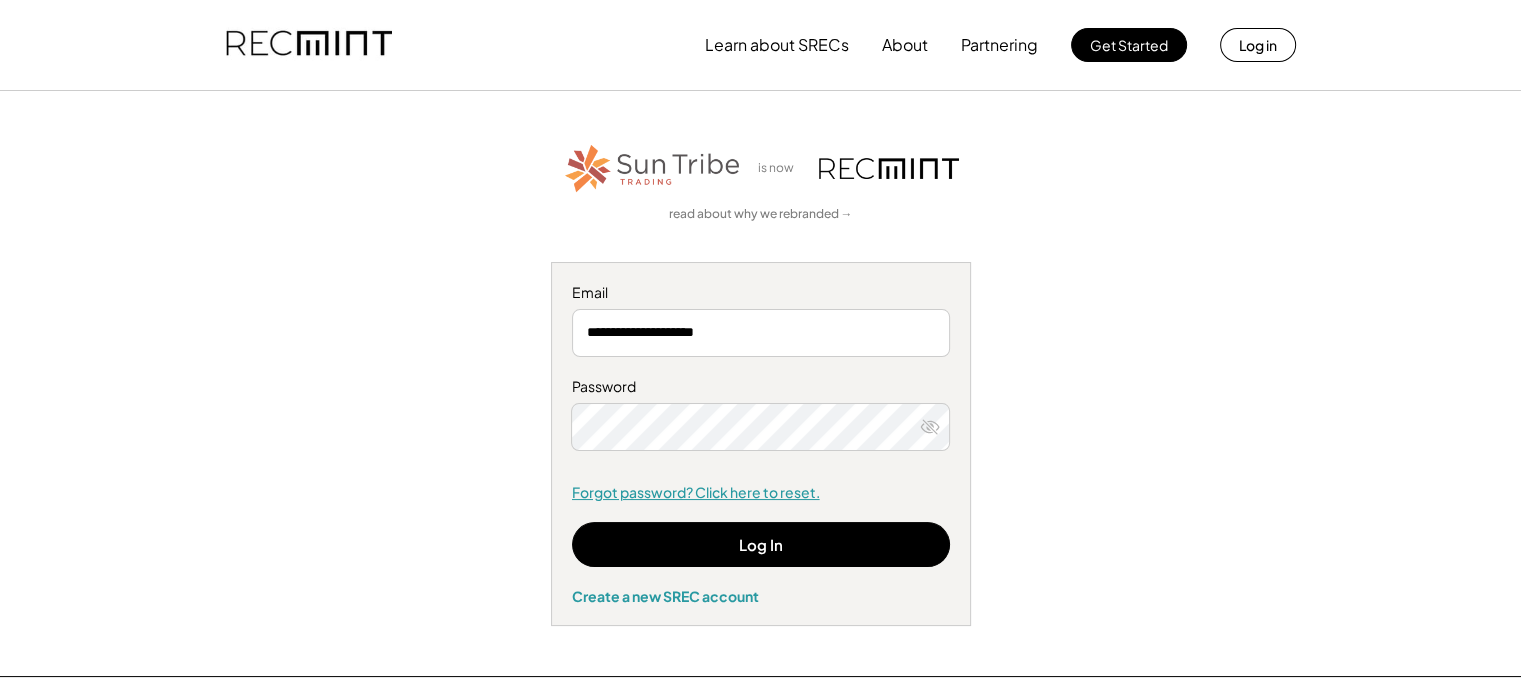 click on "Forgot password? Click here to reset." at bounding box center (761, 493) 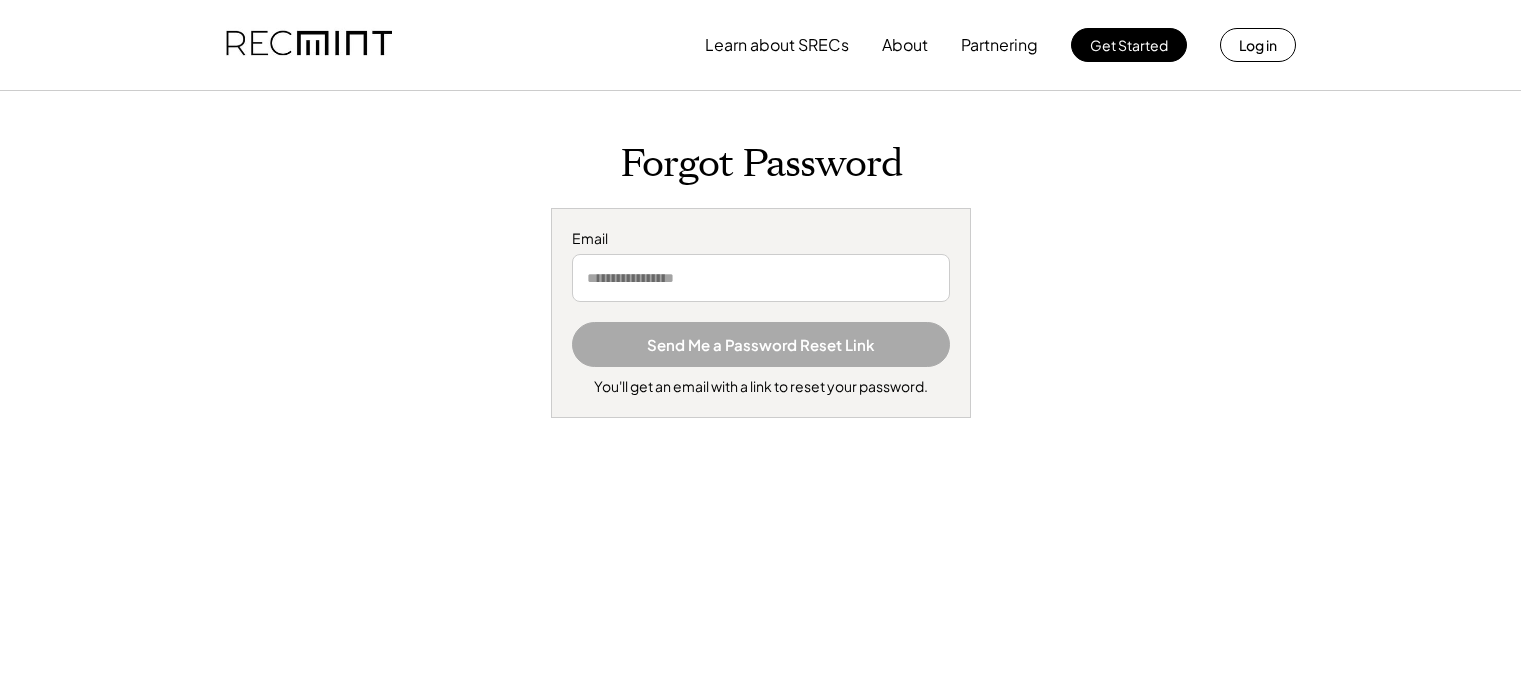 scroll, scrollTop: 0, scrollLeft: 0, axis: both 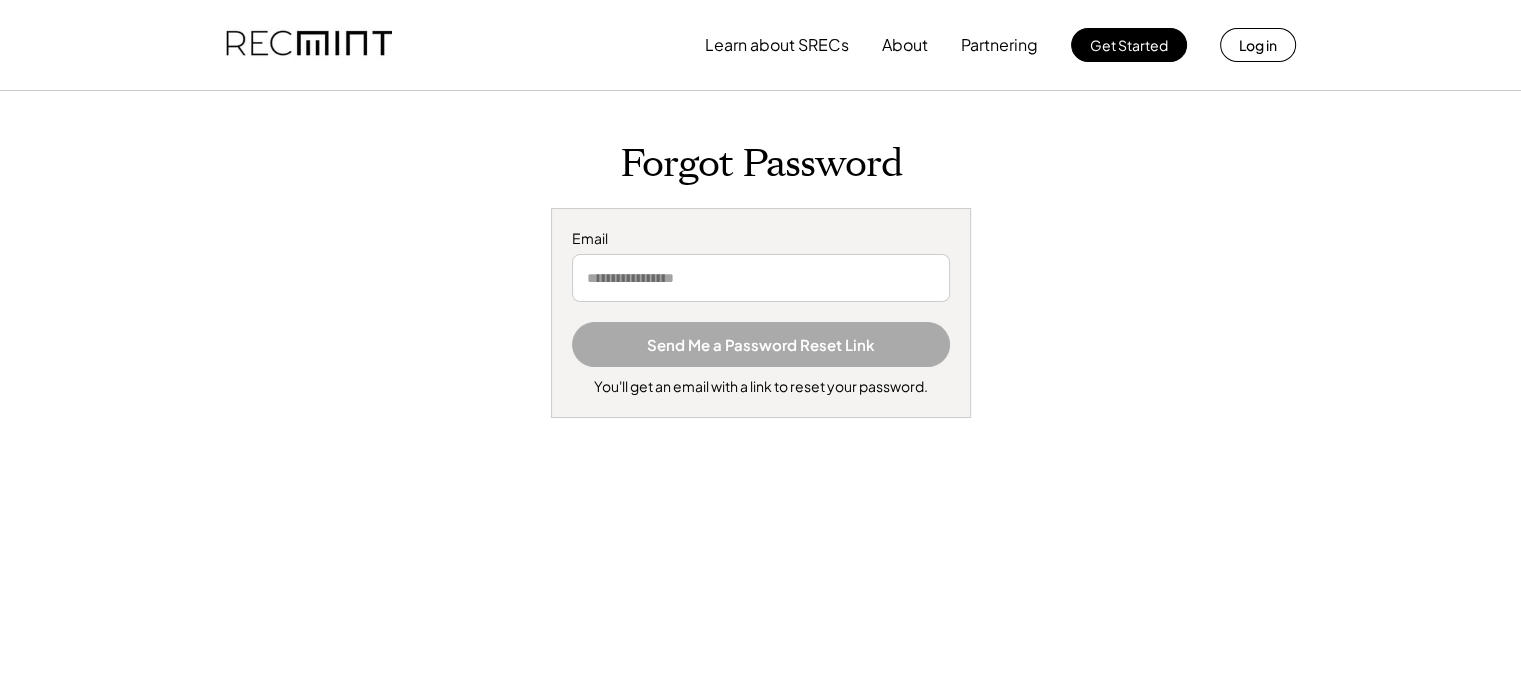 click at bounding box center (761, 278) 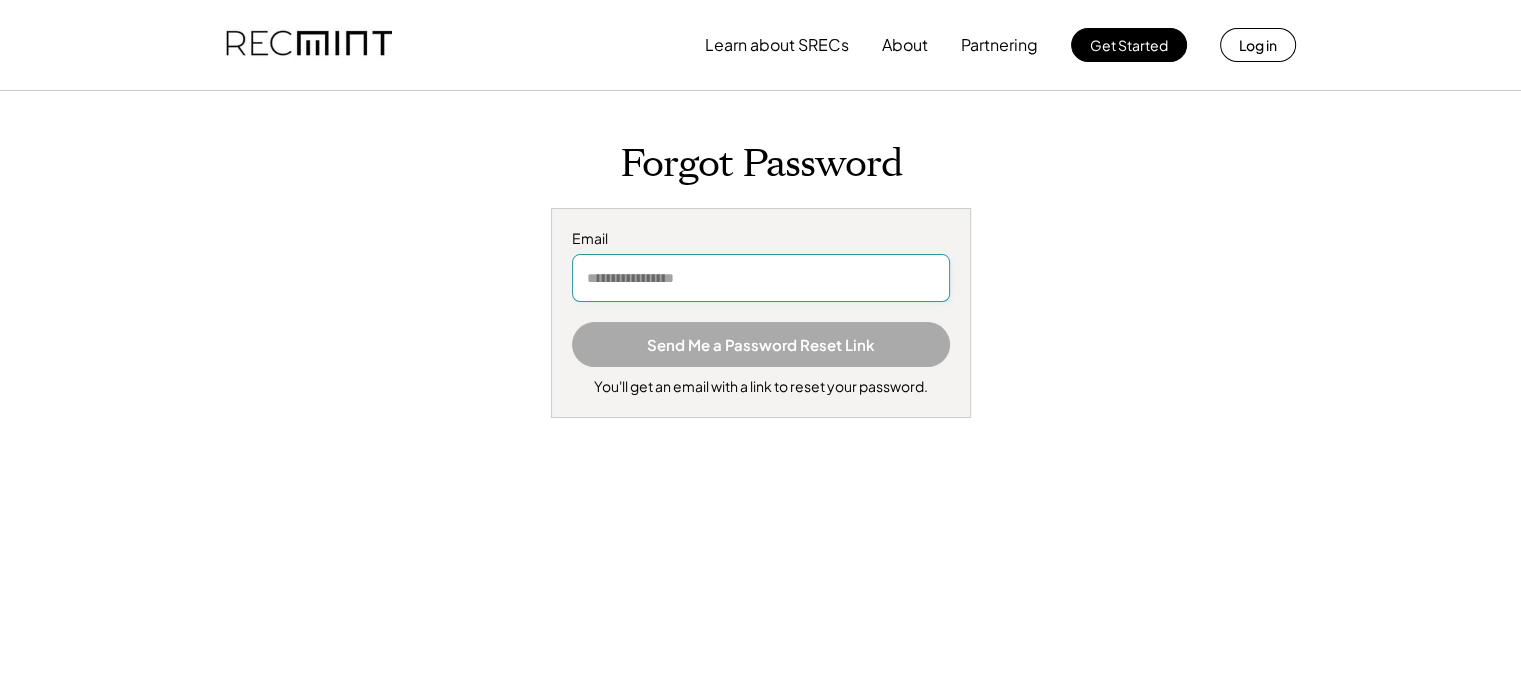 type on "**********" 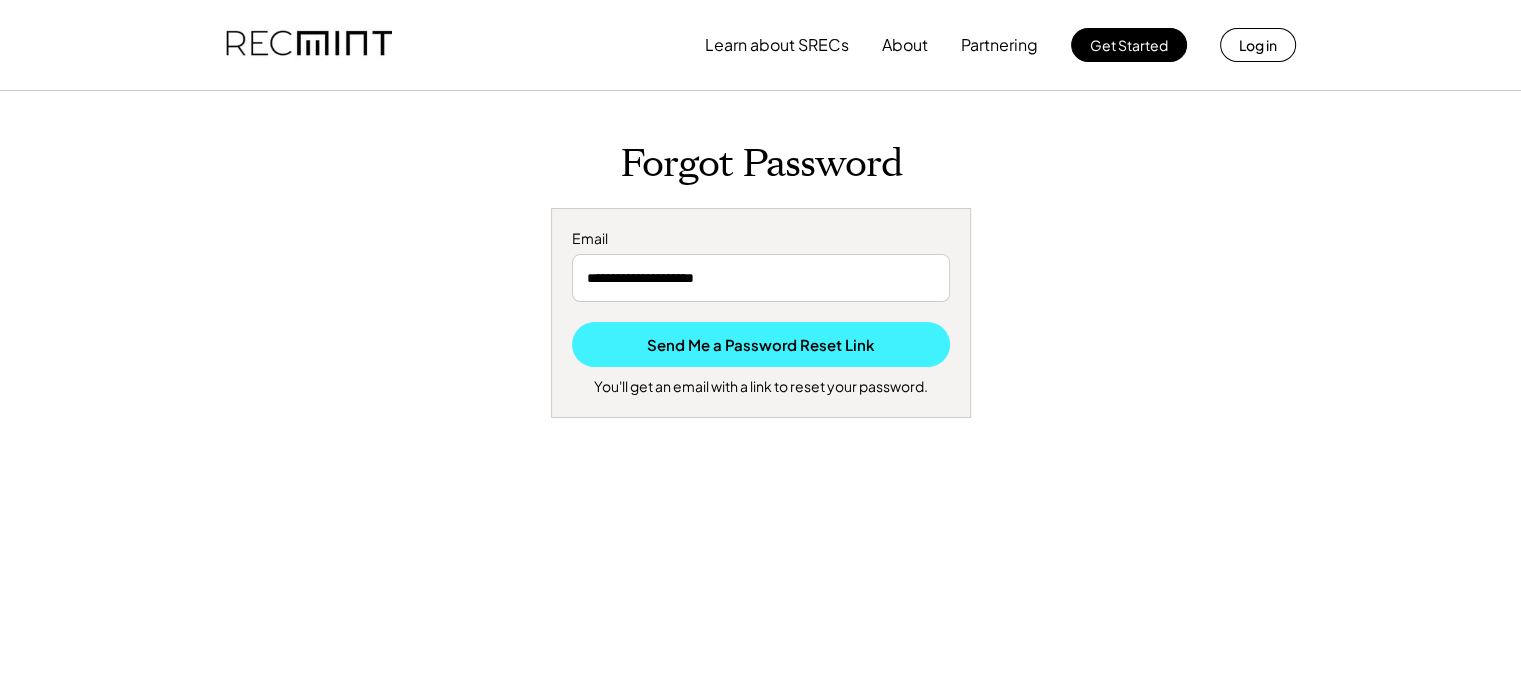 click on "Send Me a Password Reset Link" at bounding box center (761, 344) 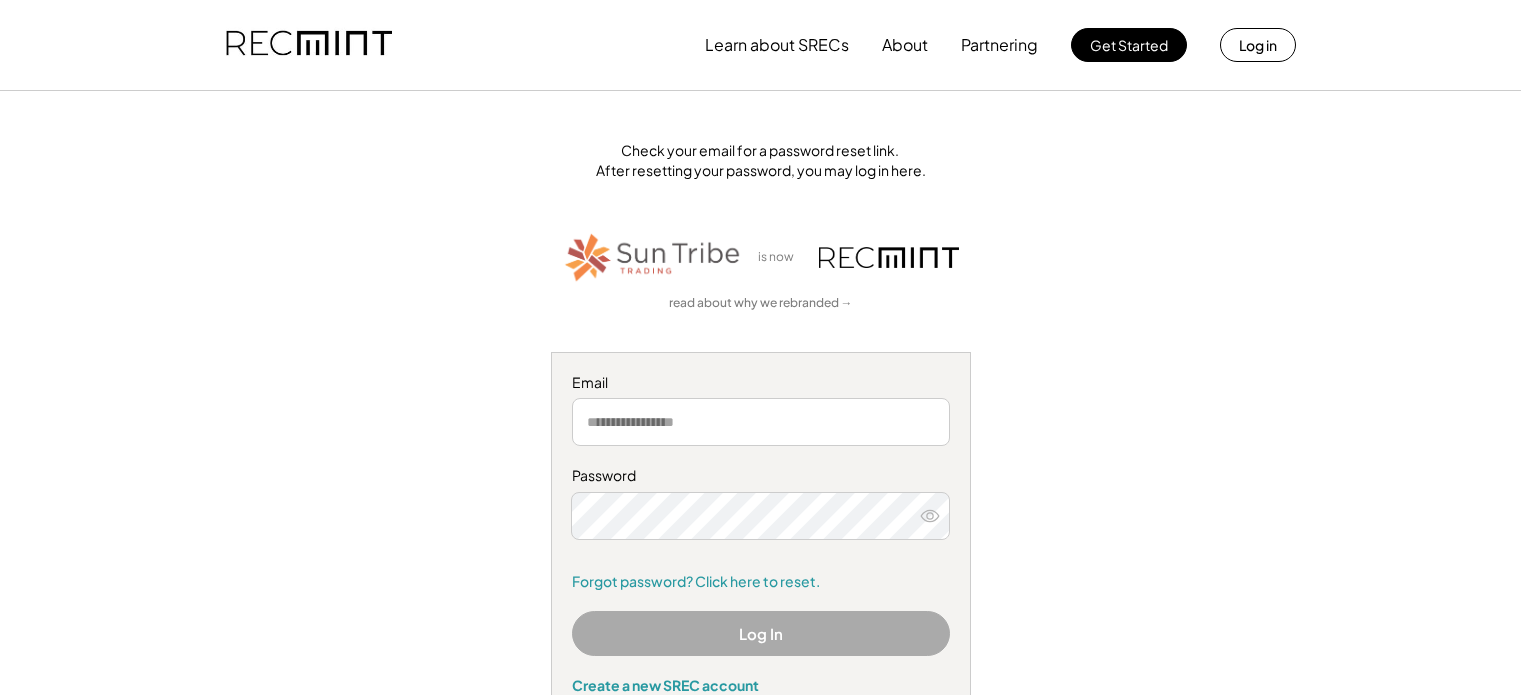 scroll, scrollTop: 0, scrollLeft: 0, axis: both 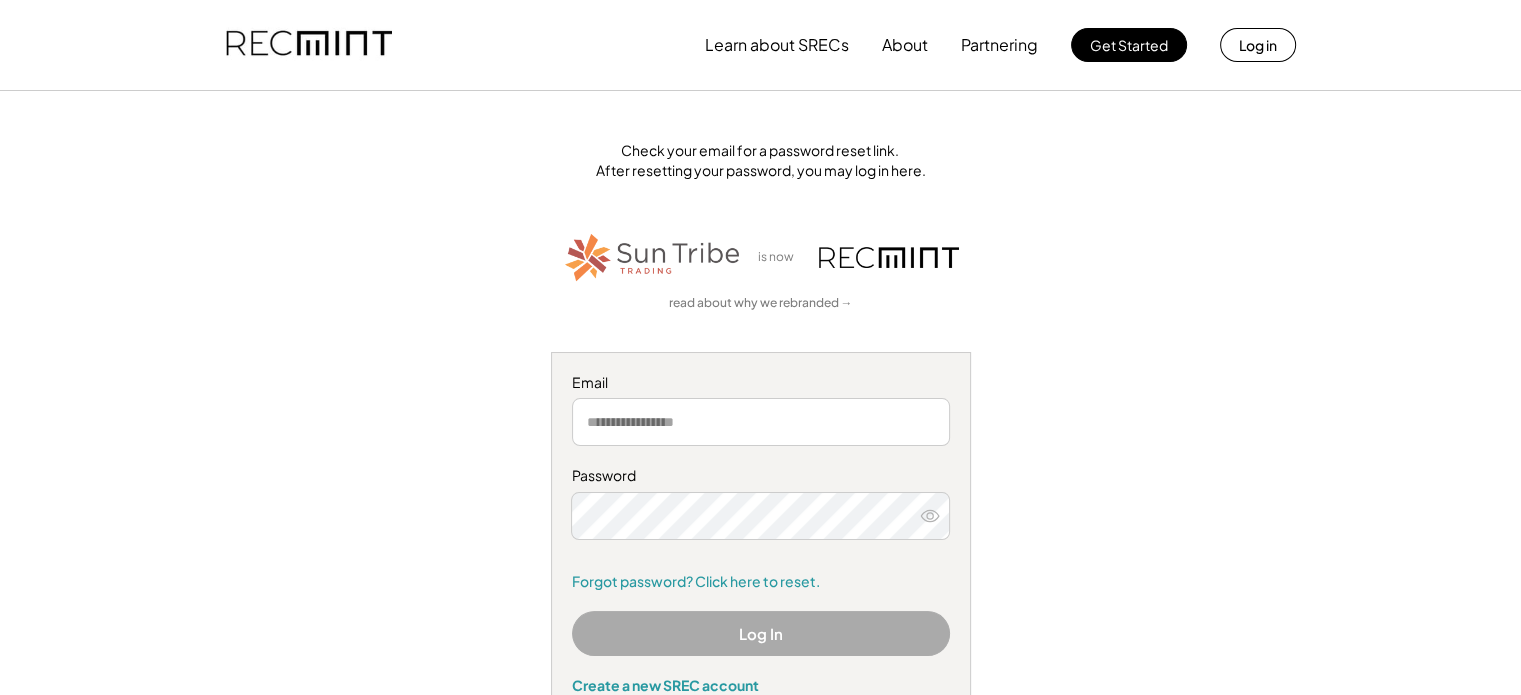 click at bounding box center (761, 422) 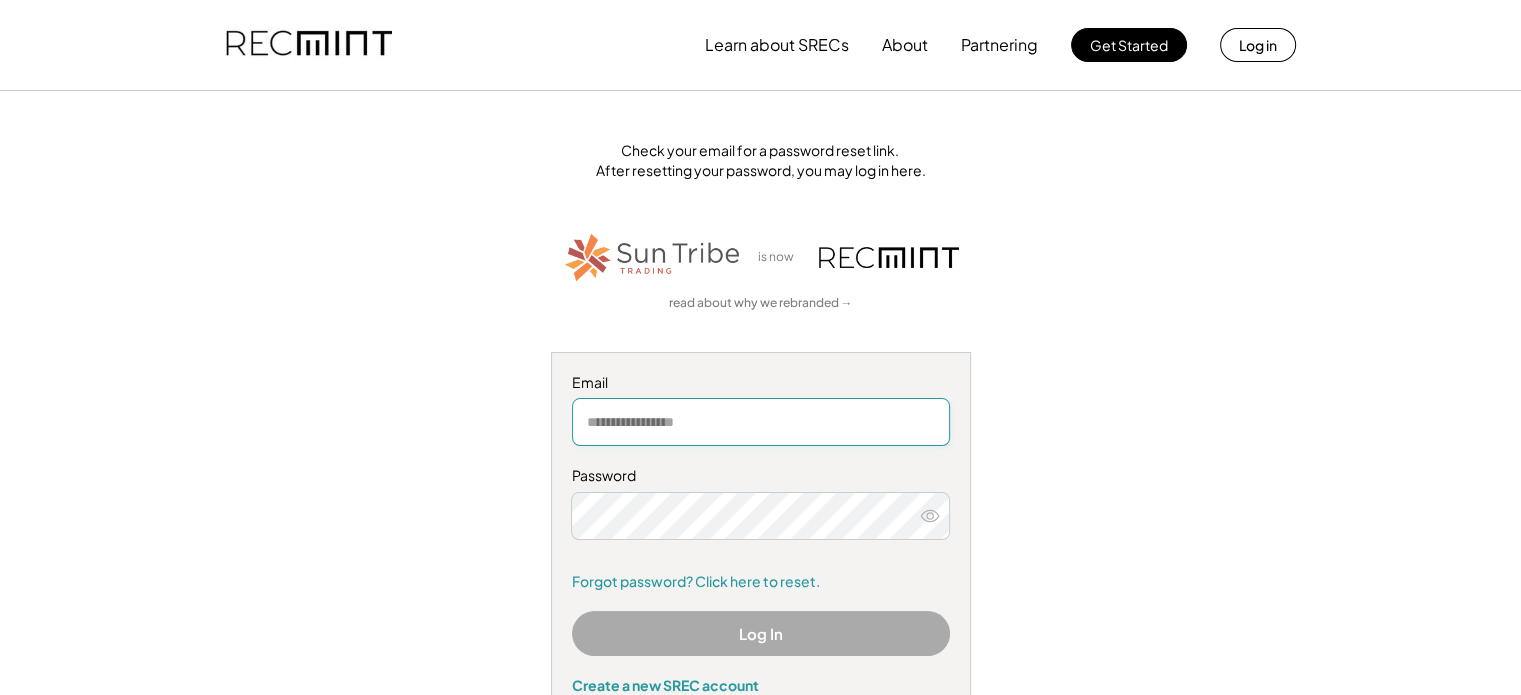 type on "**********" 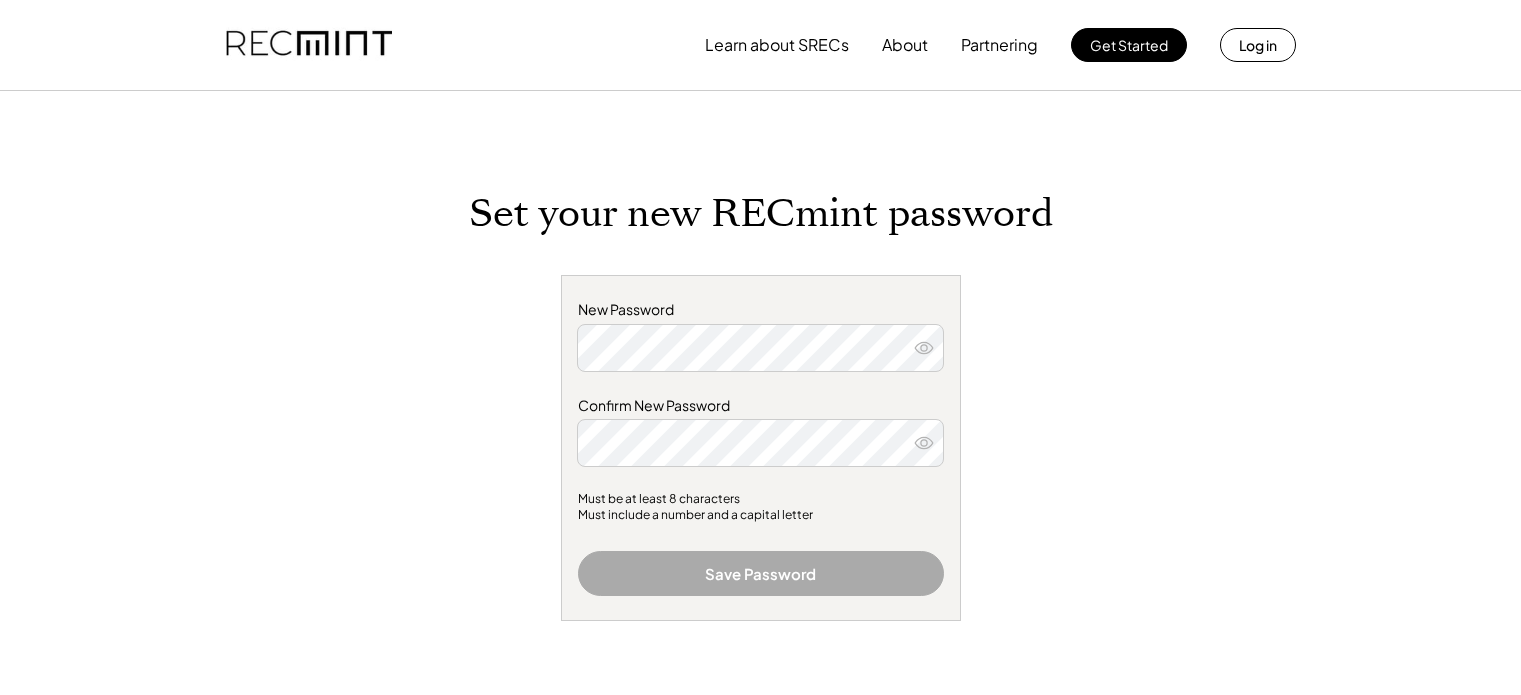 scroll, scrollTop: 0, scrollLeft: 0, axis: both 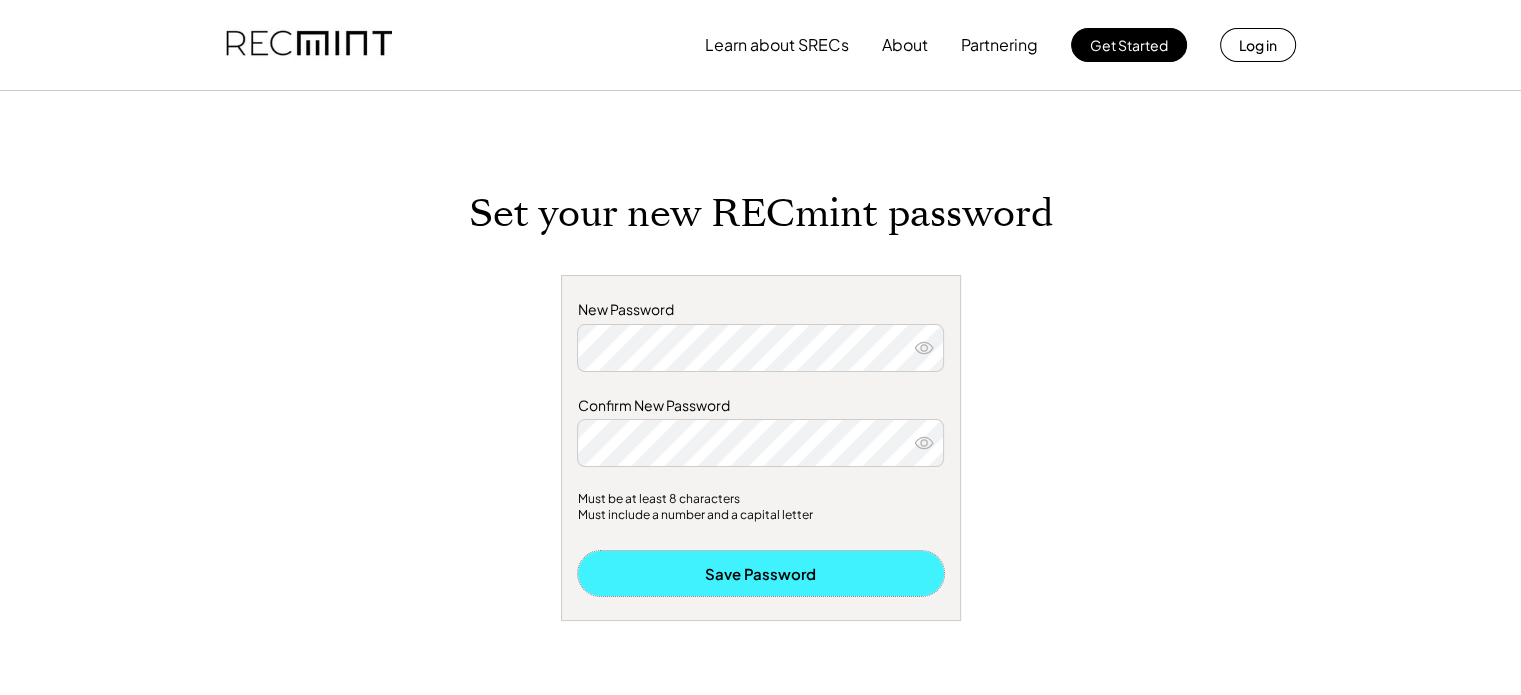 click on "Save Password" at bounding box center [761, 573] 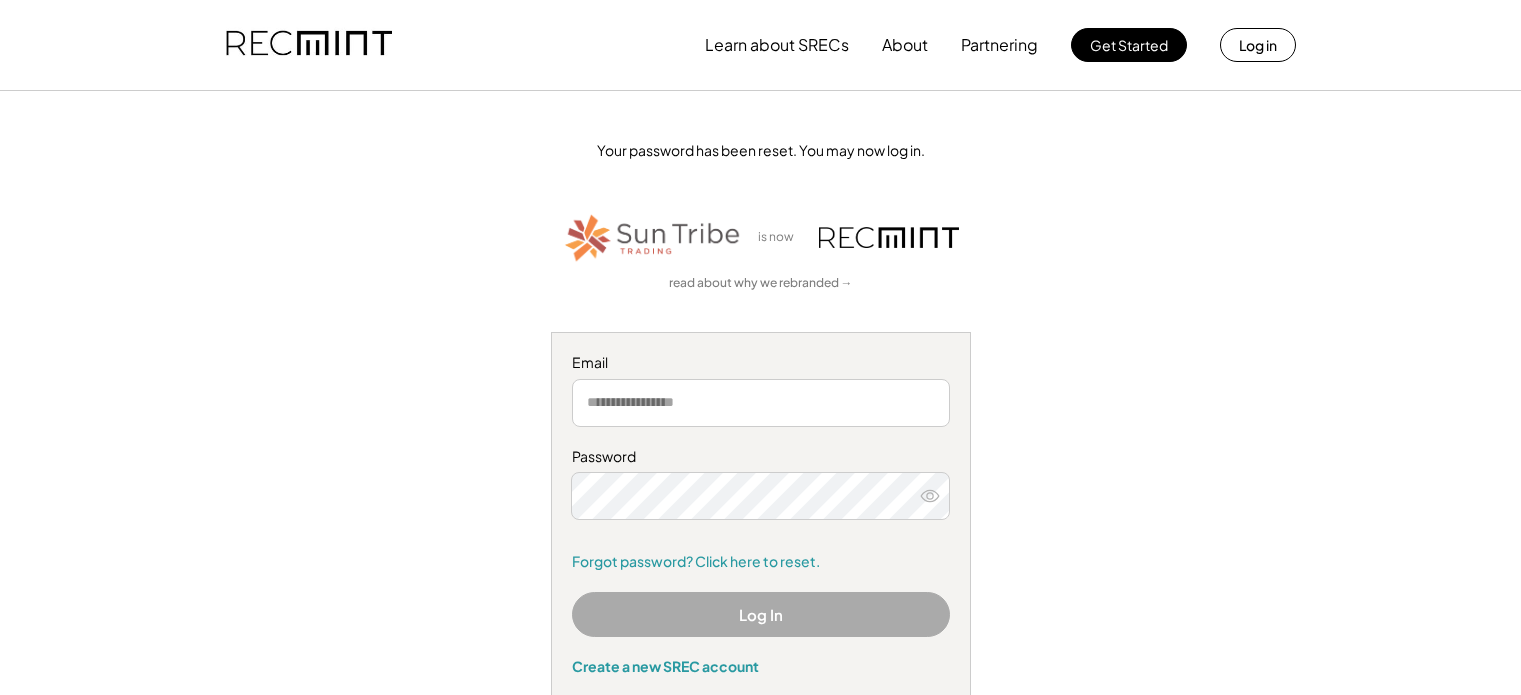 scroll, scrollTop: 0, scrollLeft: 0, axis: both 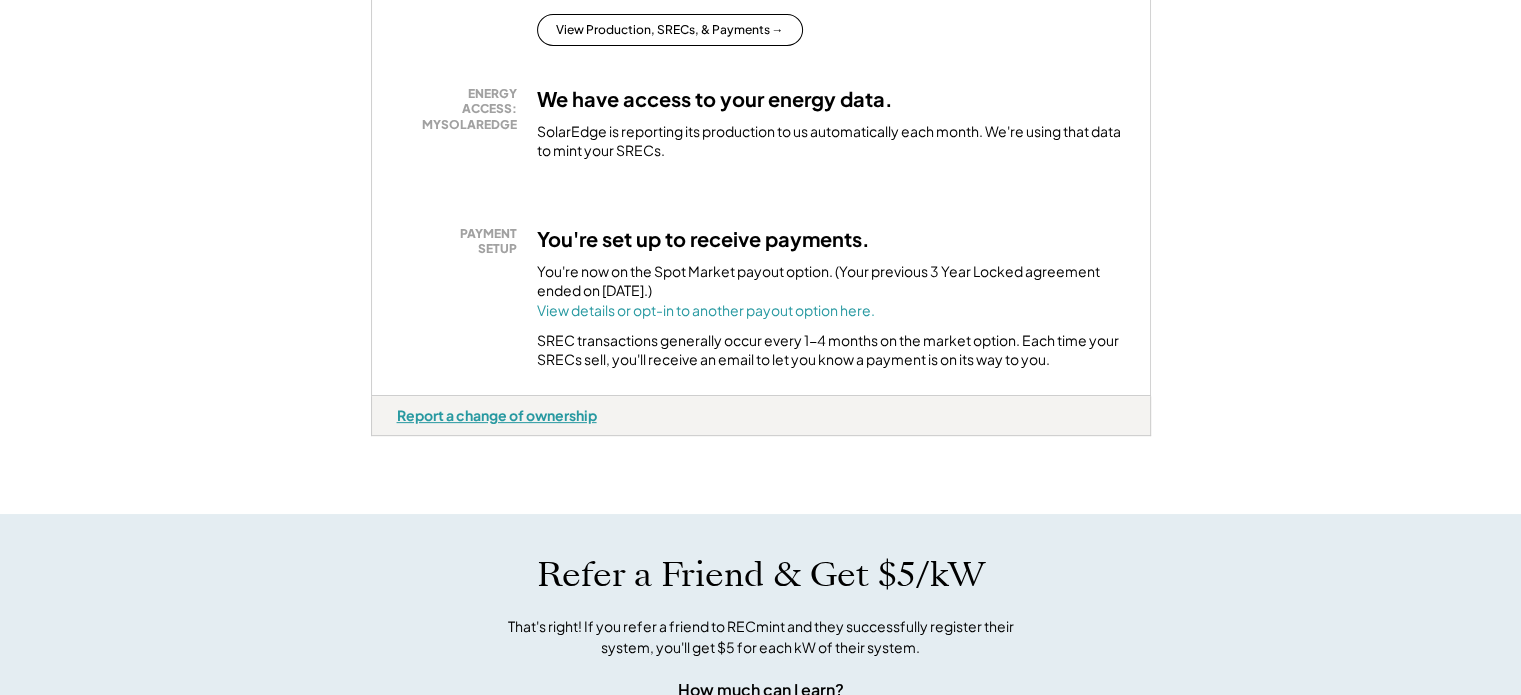click on "Report a change of ownership" at bounding box center (497, 415) 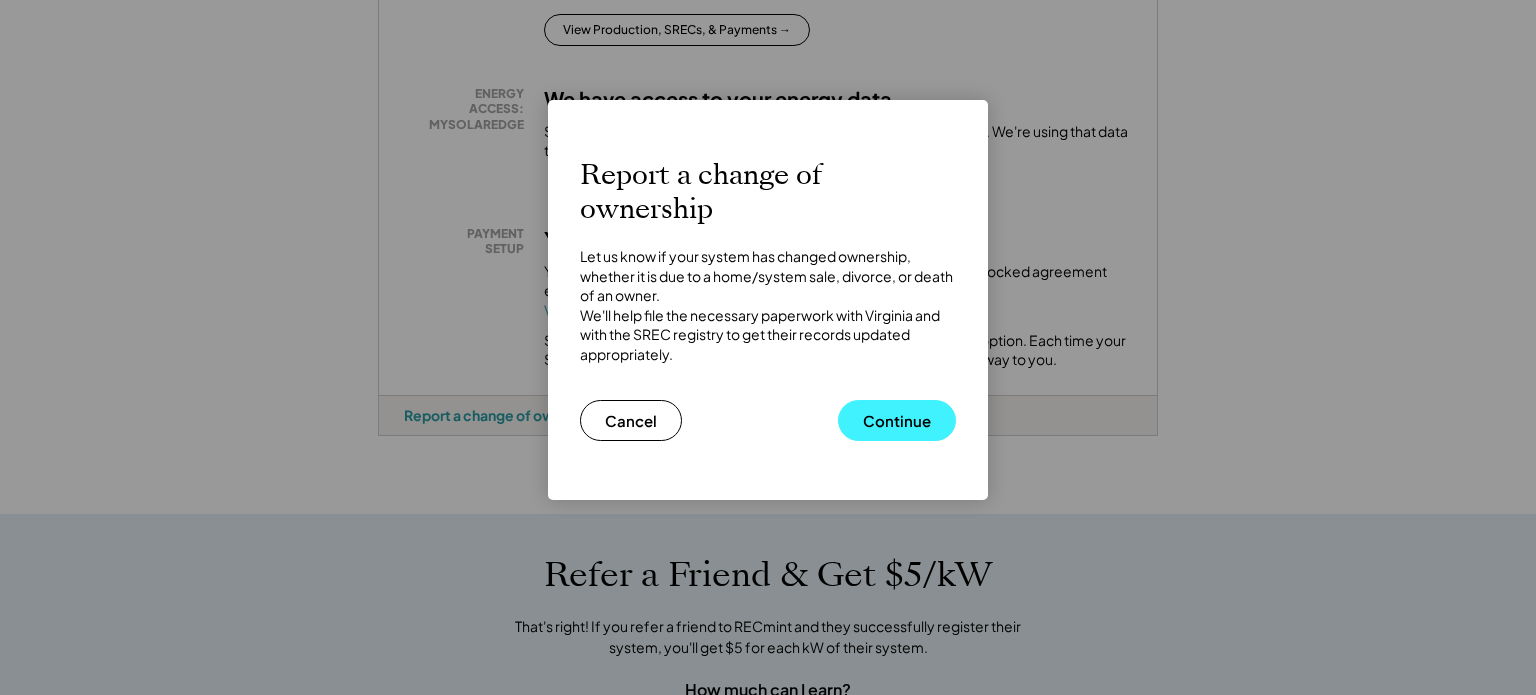 click on "Continue" at bounding box center (897, 420) 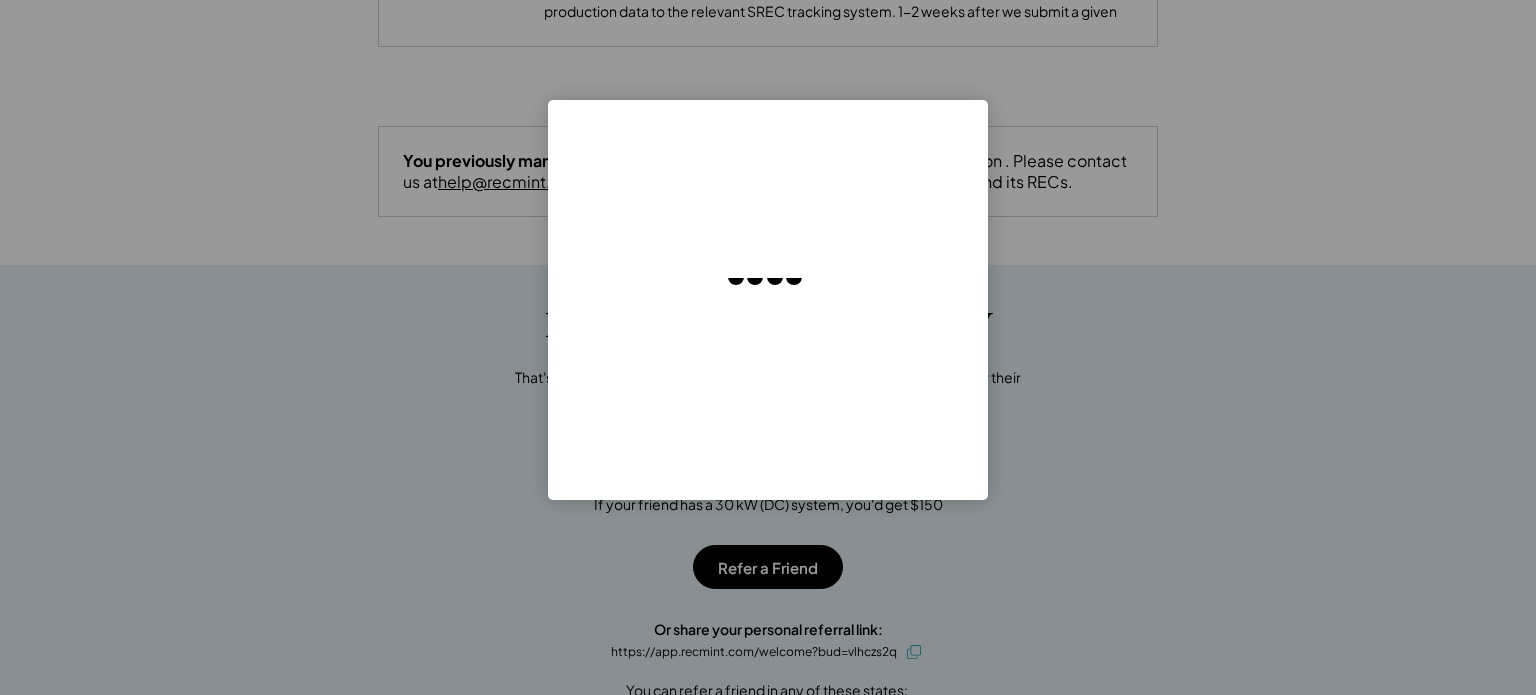 scroll, scrollTop: 506, scrollLeft: 0, axis: vertical 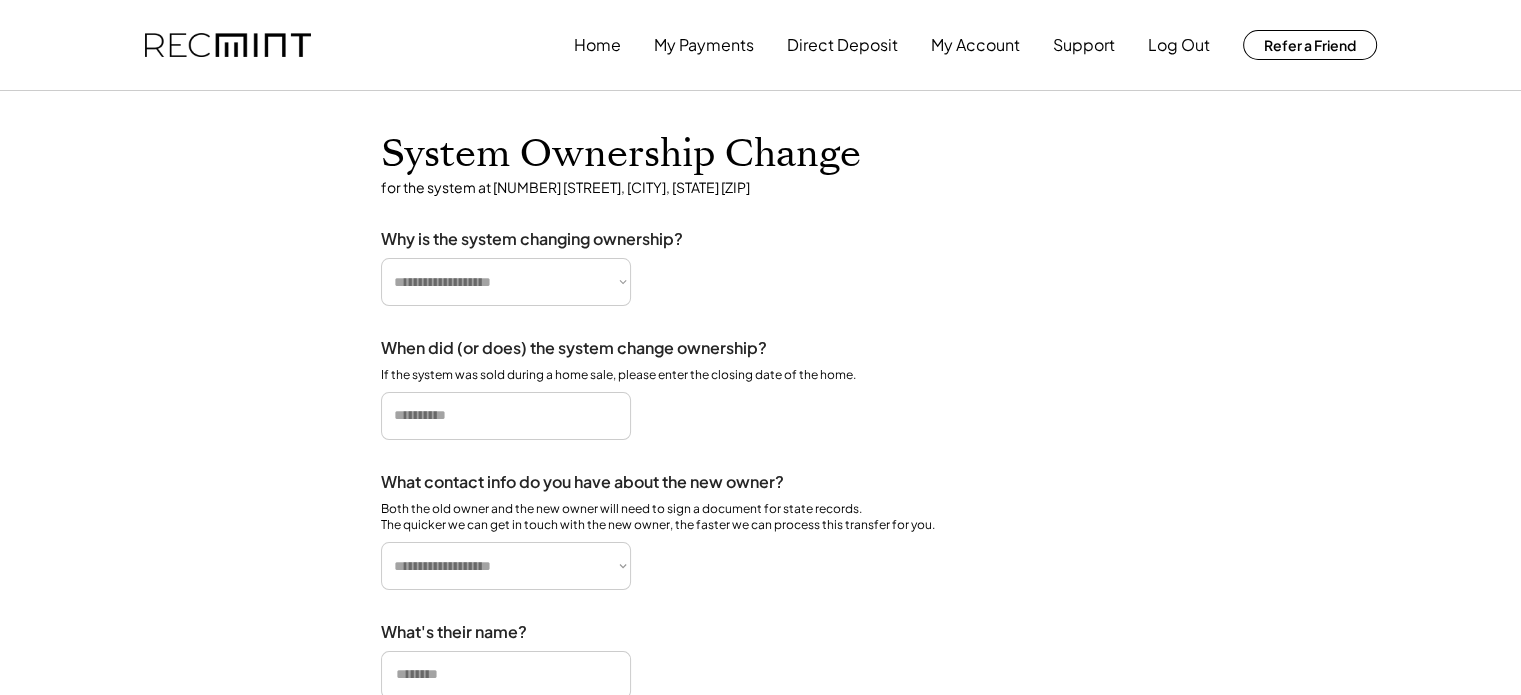 click on "**********" at bounding box center [506, 282] 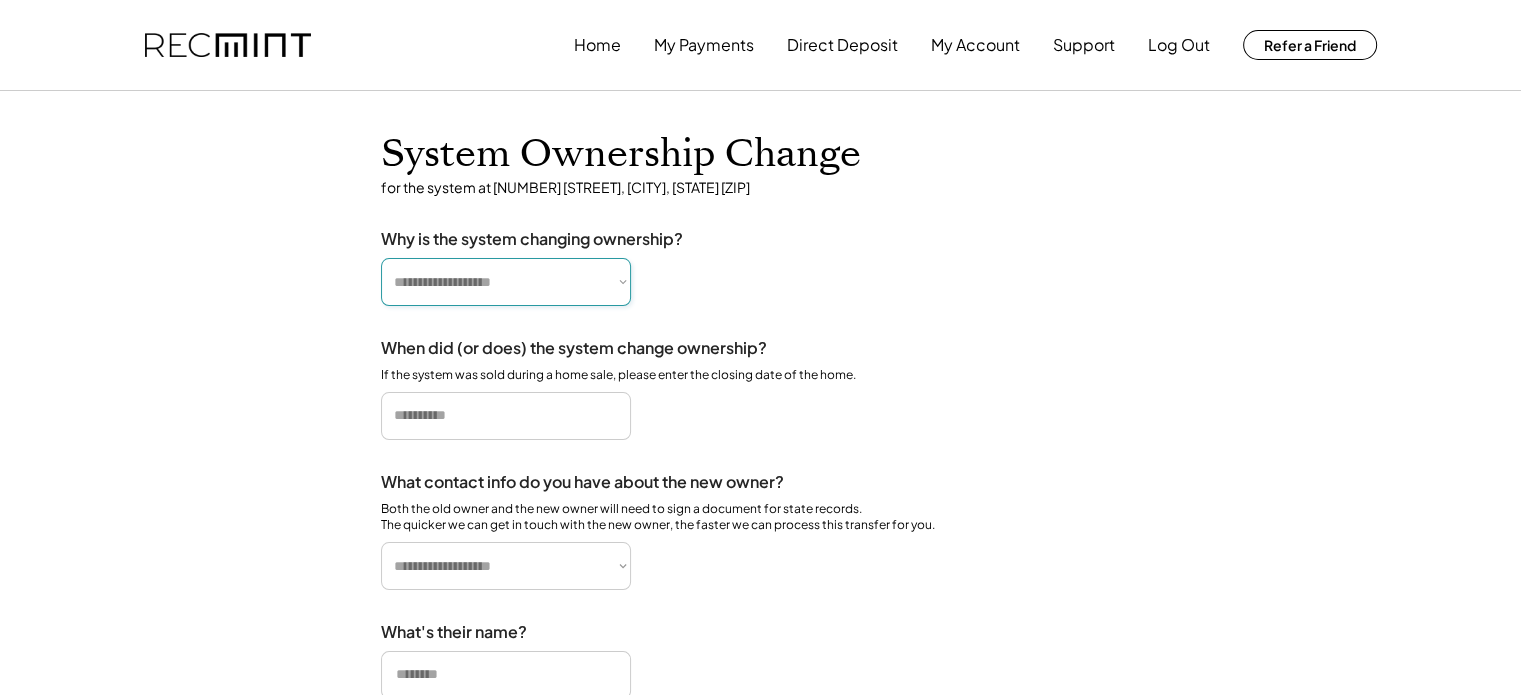 select on "**********" 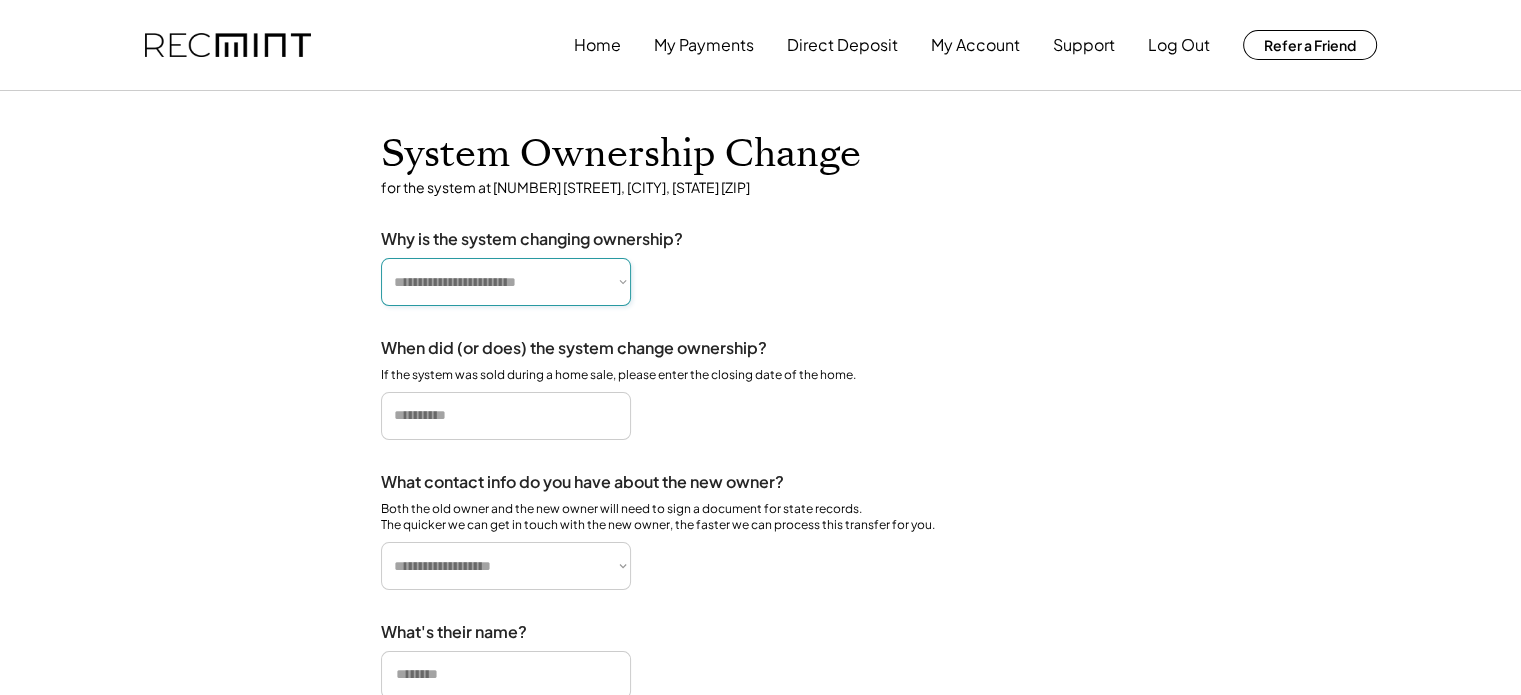 click on "**********" at bounding box center [506, 282] 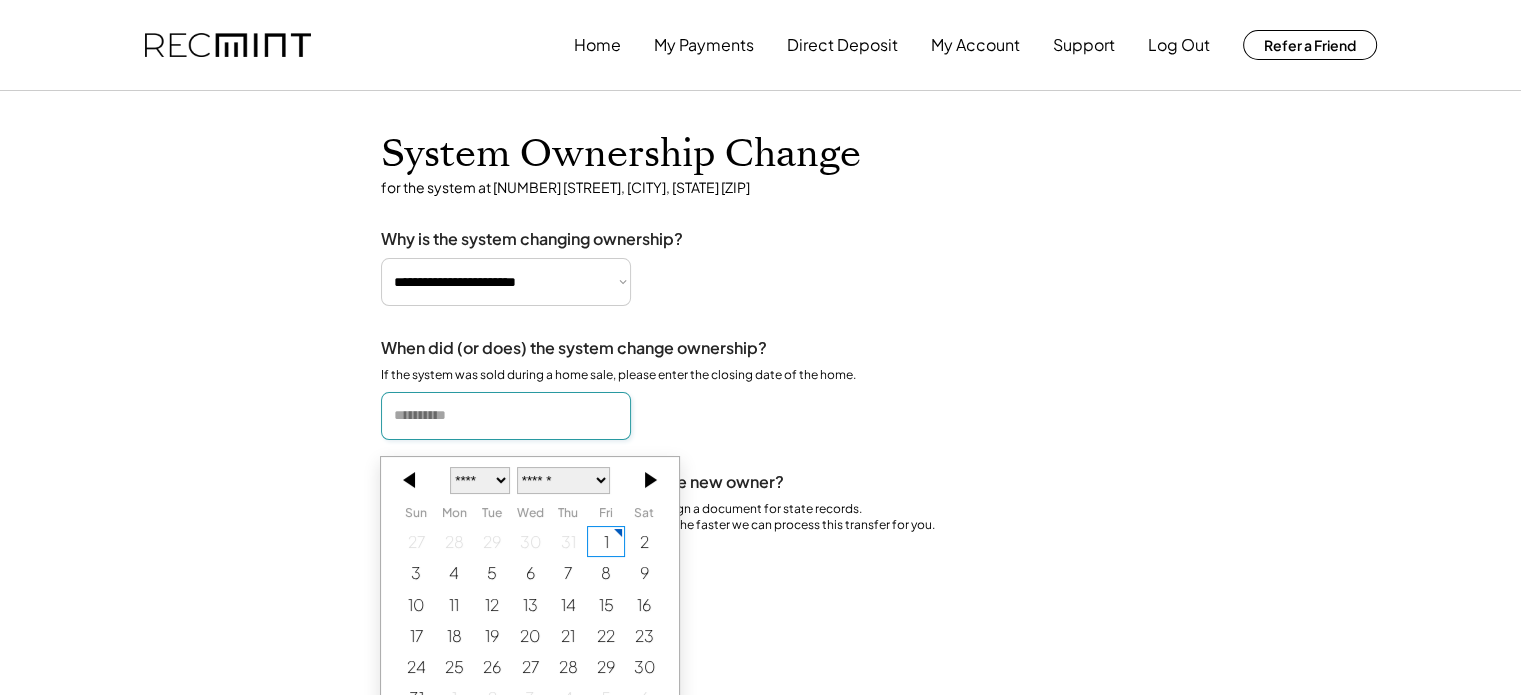 click at bounding box center (506, 416) 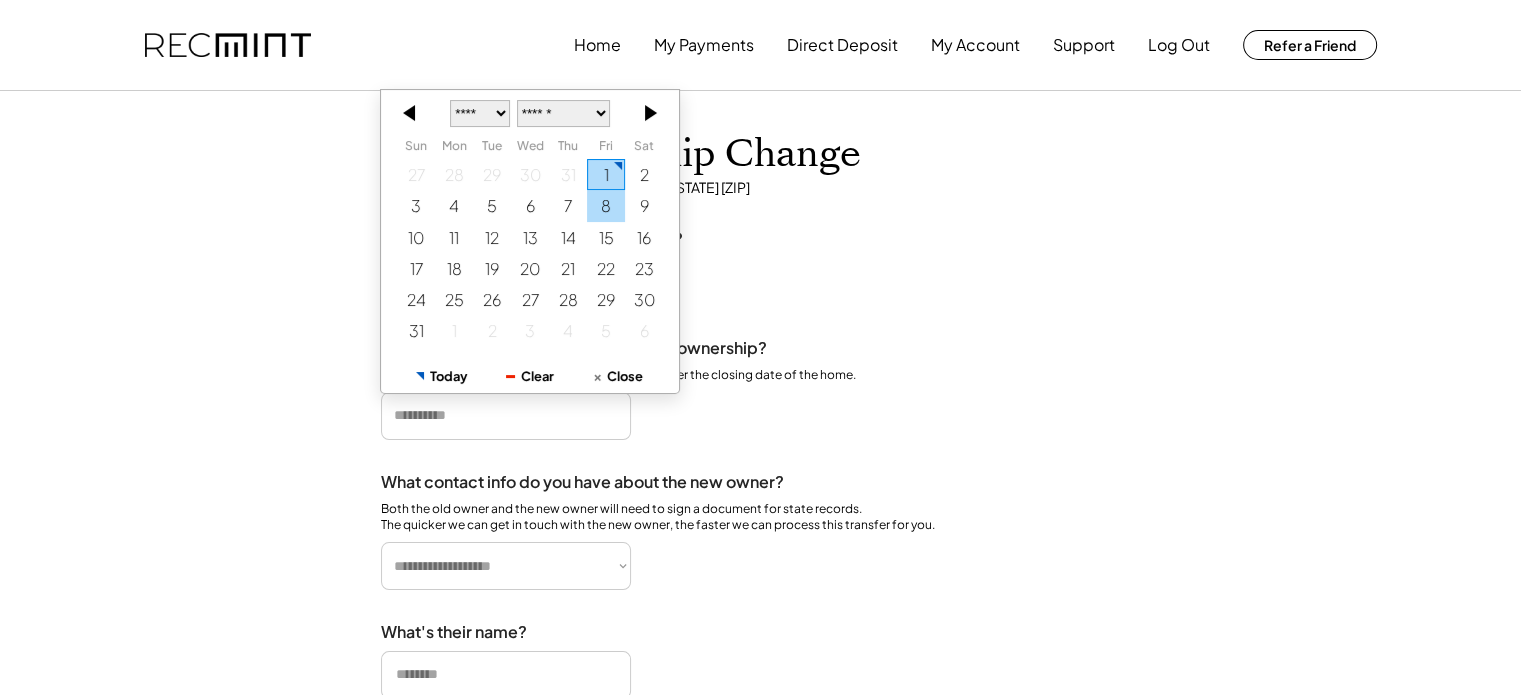 click on "8" at bounding box center (606, 205) 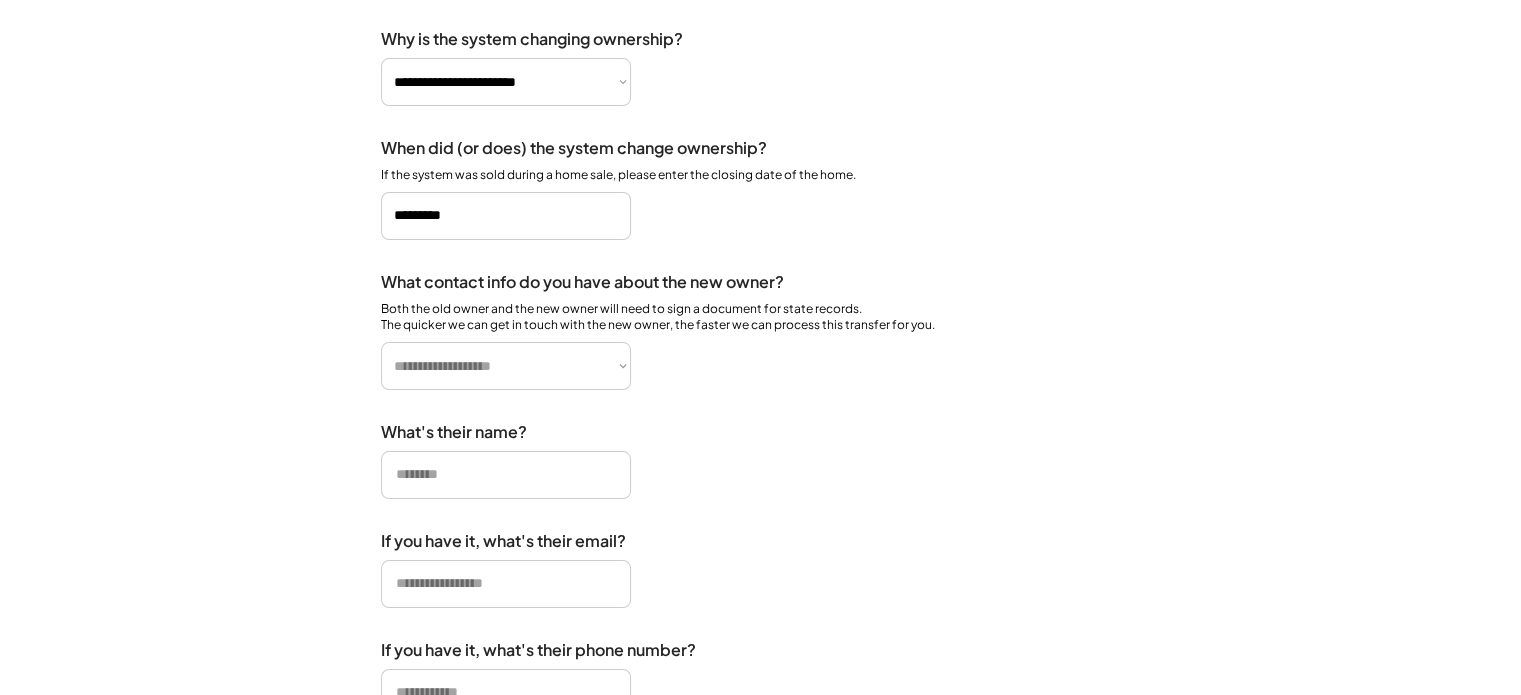 scroll, scrollTop: 300, scrollLeft: 0, axis: vertical 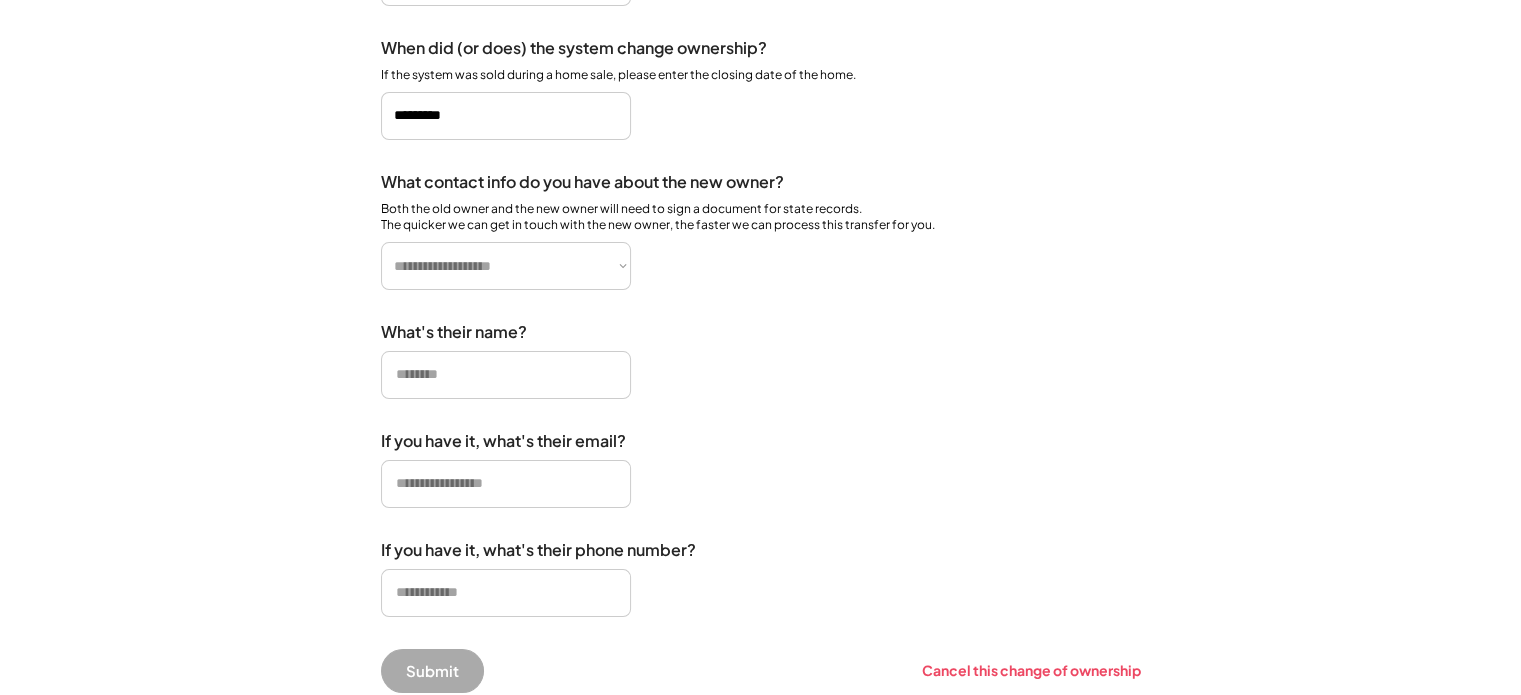 click on "**********" at bounding box center (506, 266) 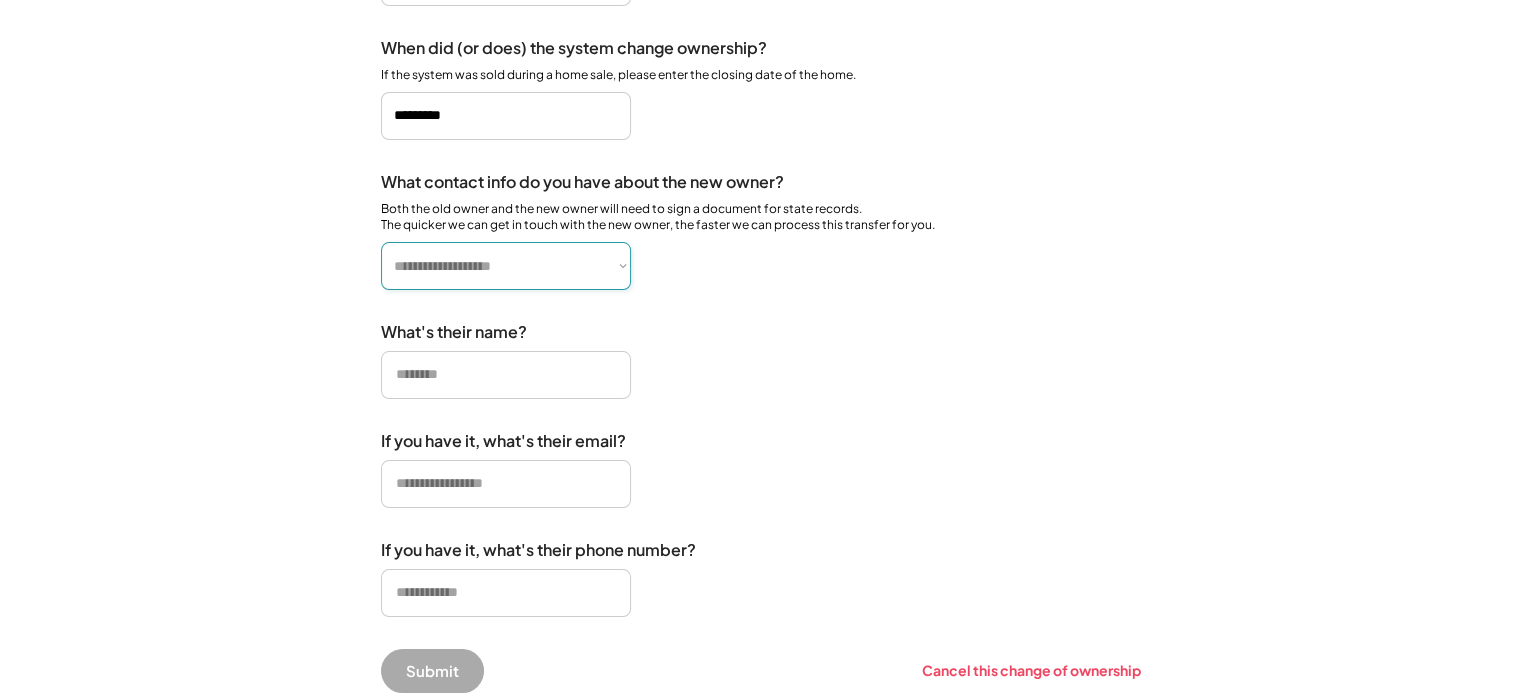 select on "**********" 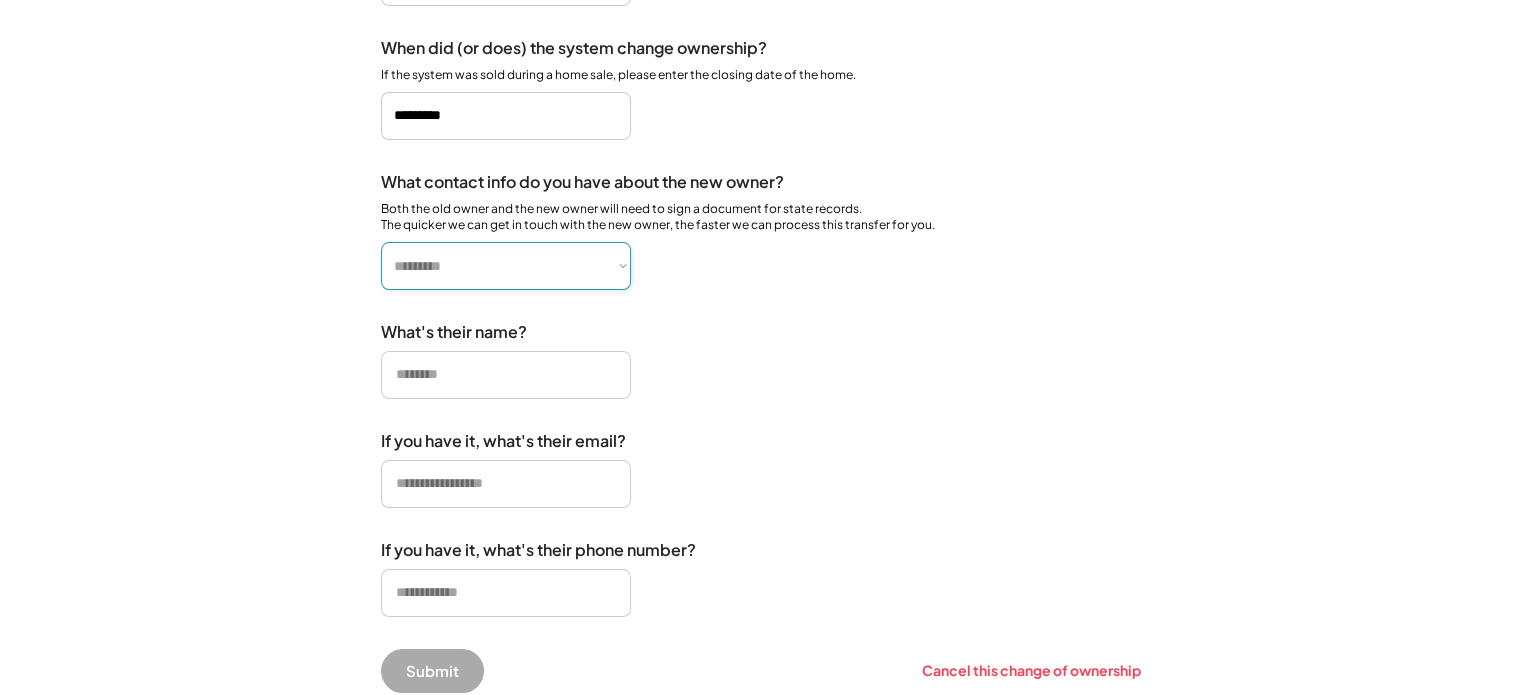 click on "**********" at bounding box center (506, 266) 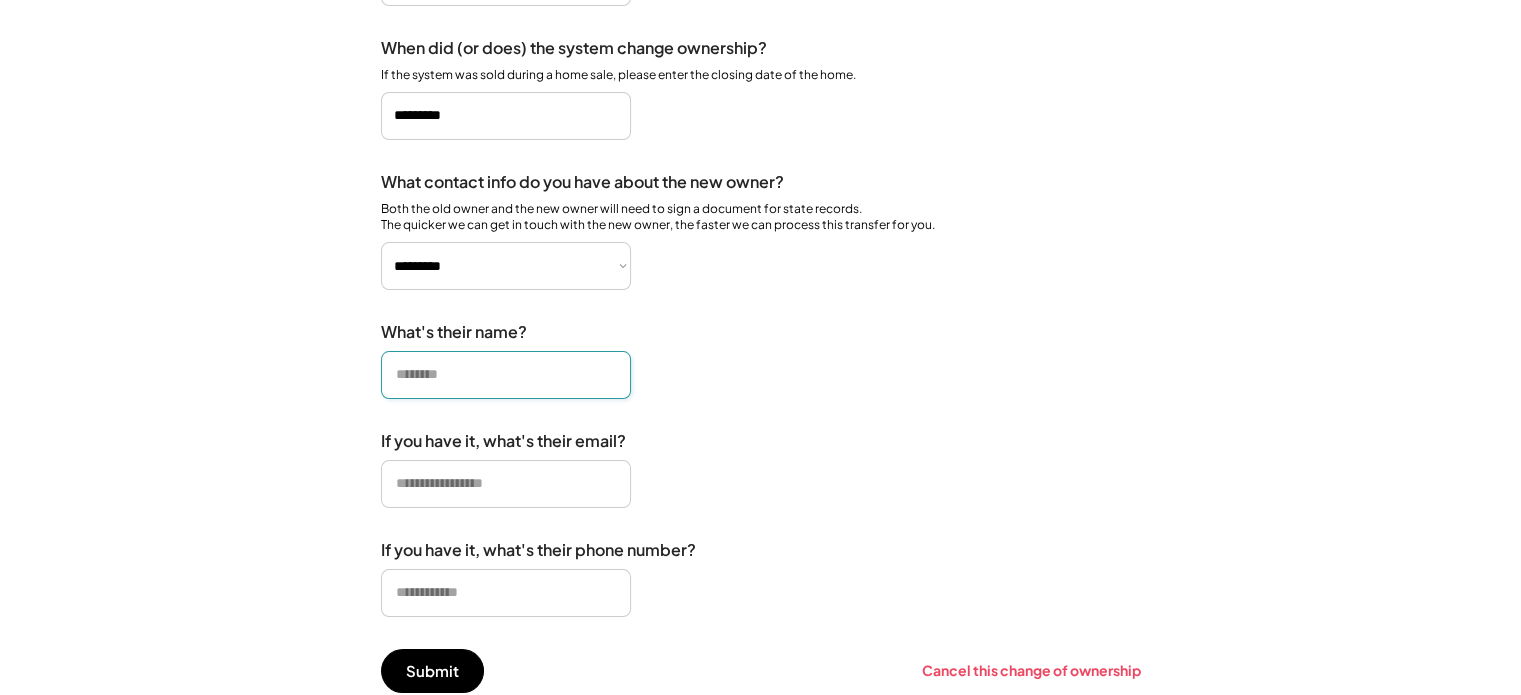 click at bounding box center [506, 375] 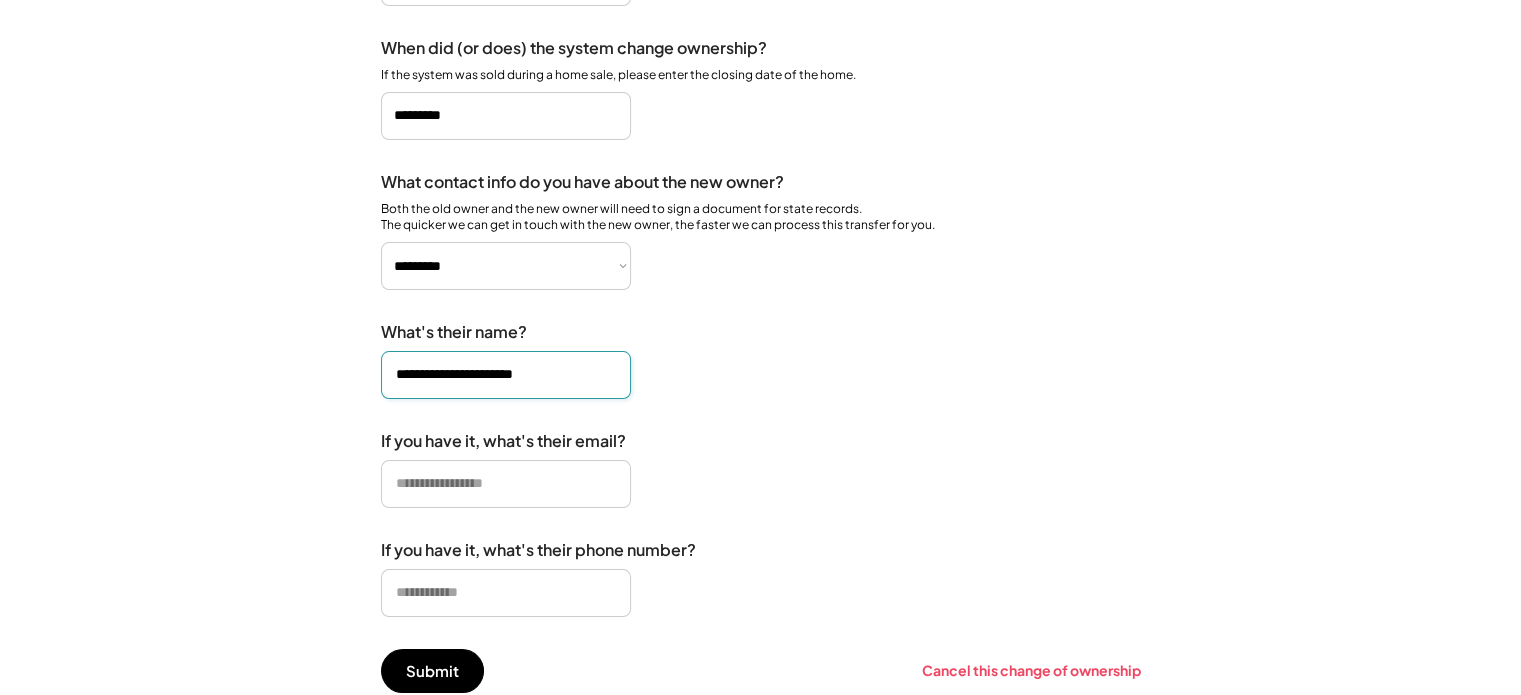 type on "**********" 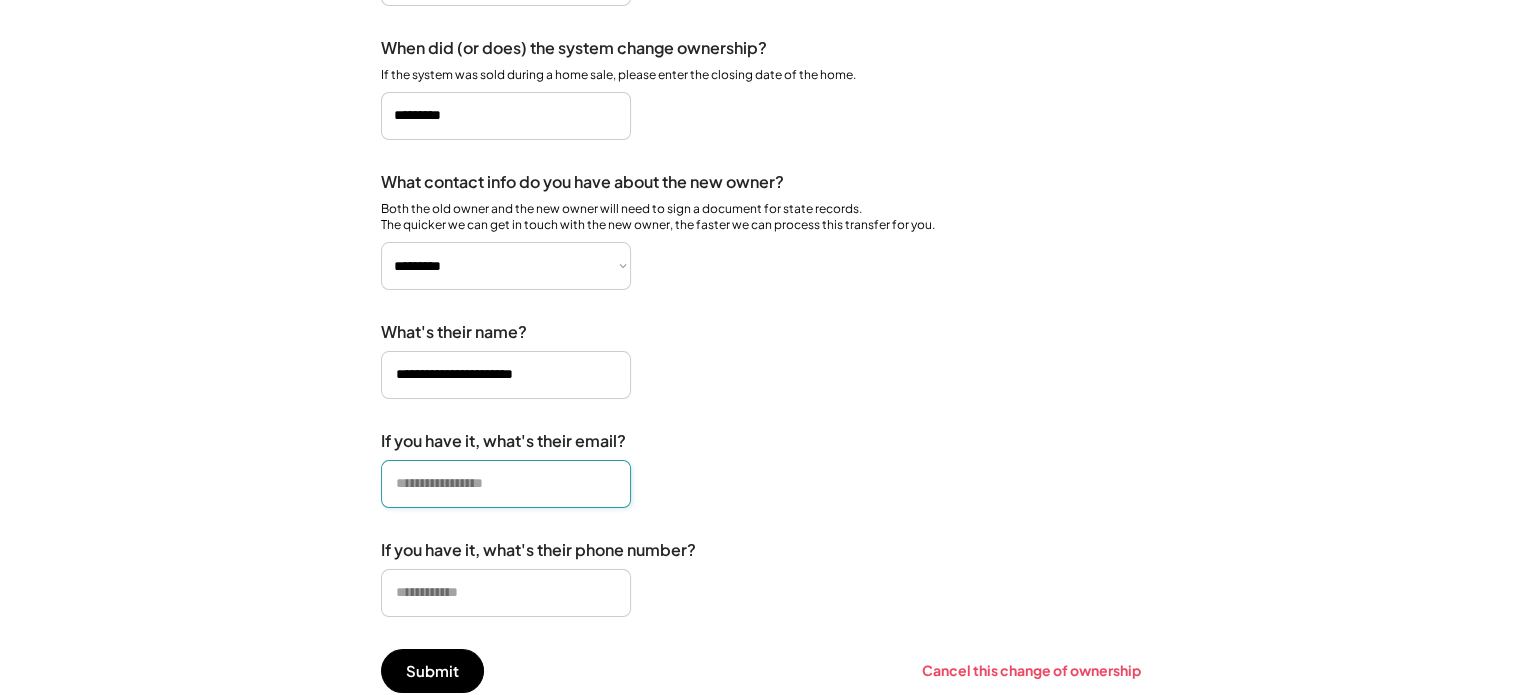 type on "*" 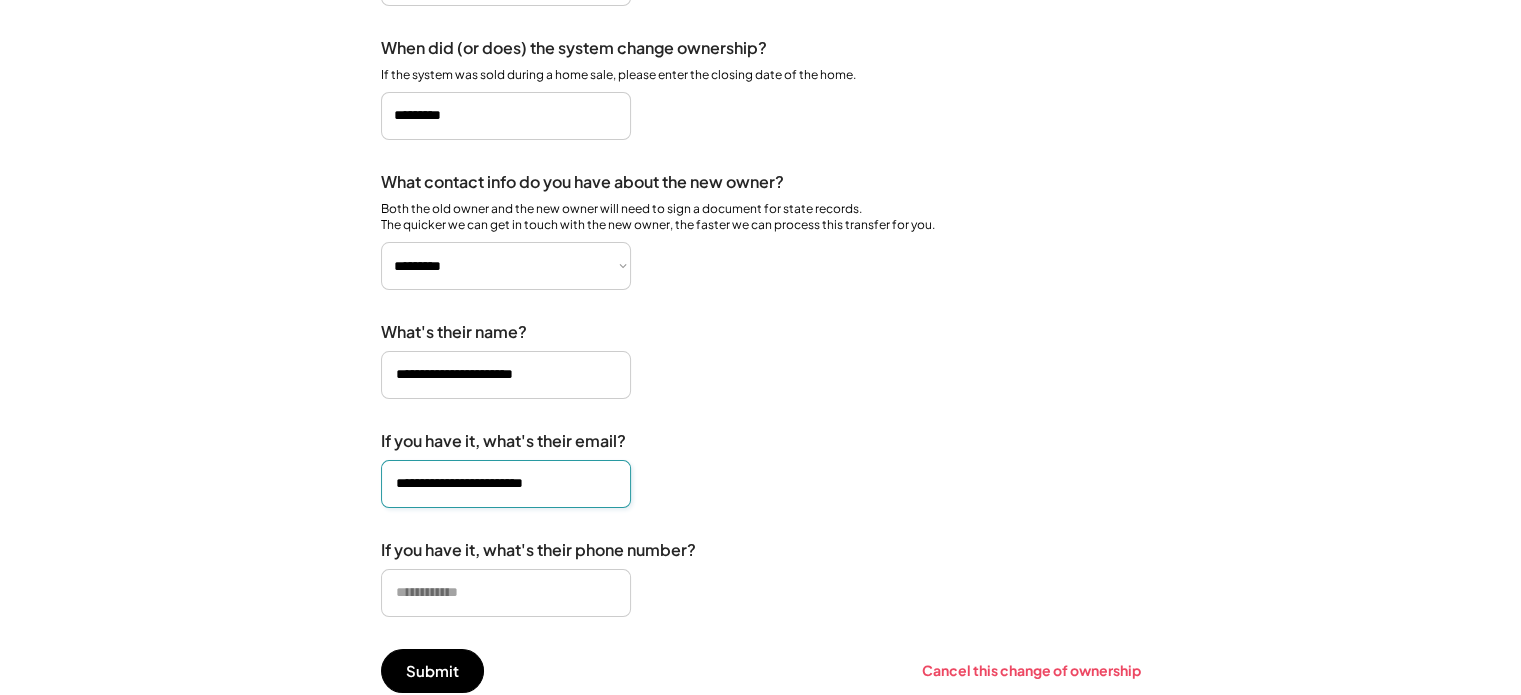 scroll, scrollTop: 400, scrollLeft: 0, axis: vertical 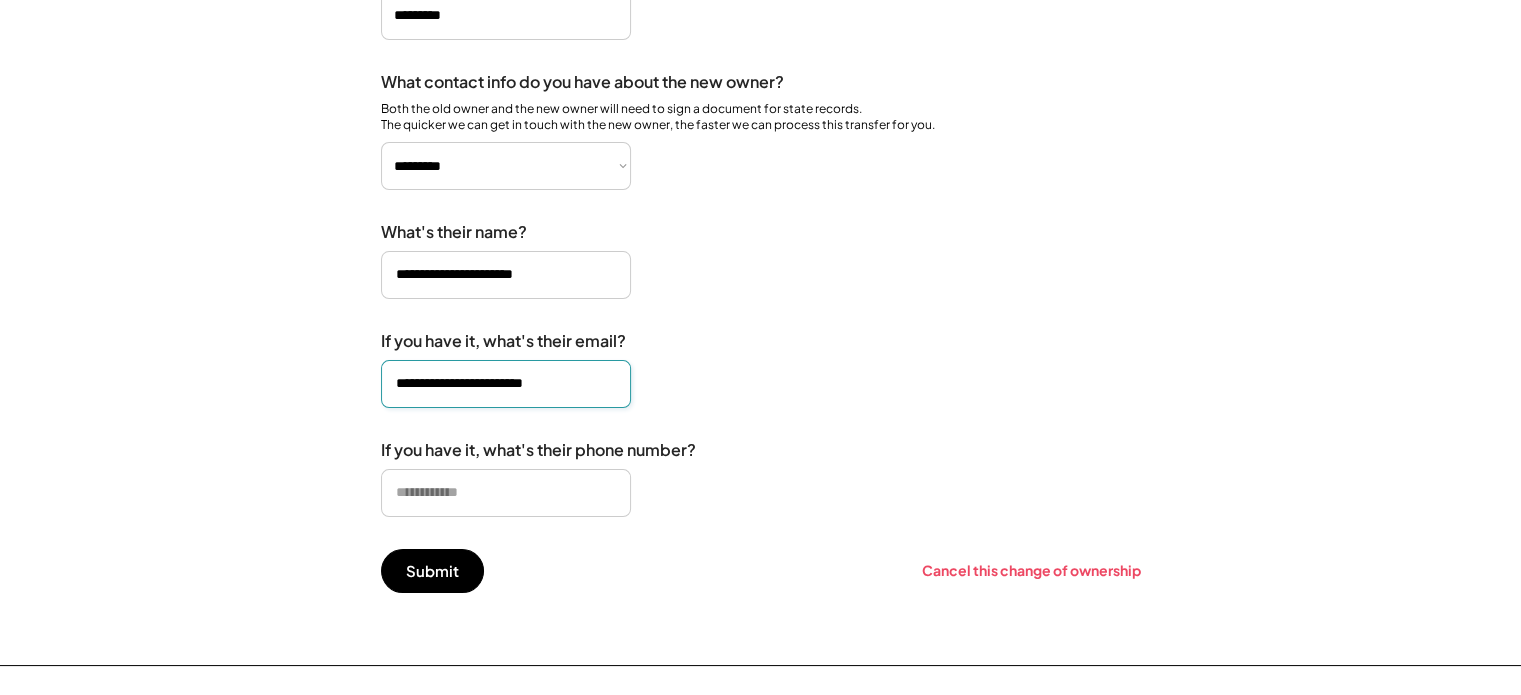 type on "**********" 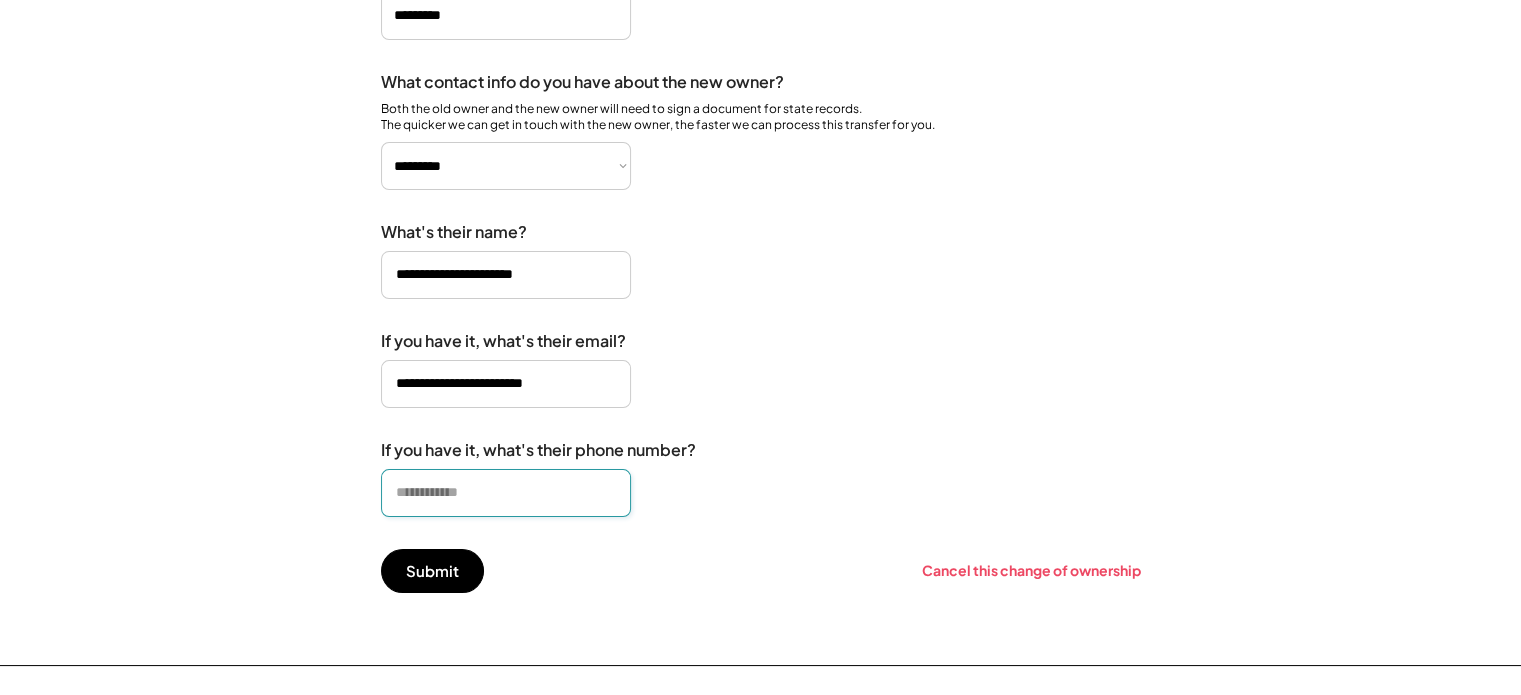 click at bounding box center (506, 493) 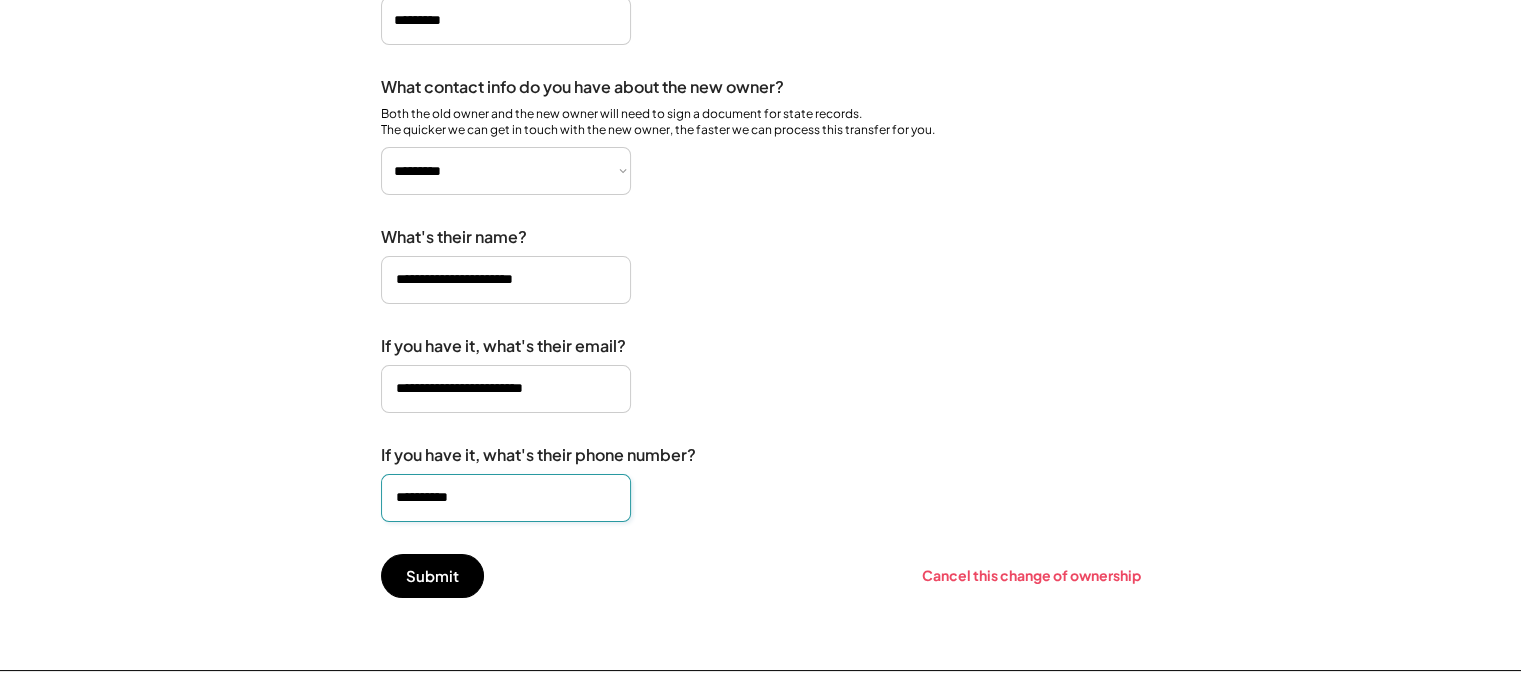 scroll, scrollTop: 400, scrollLeft: 0, axis: vertical 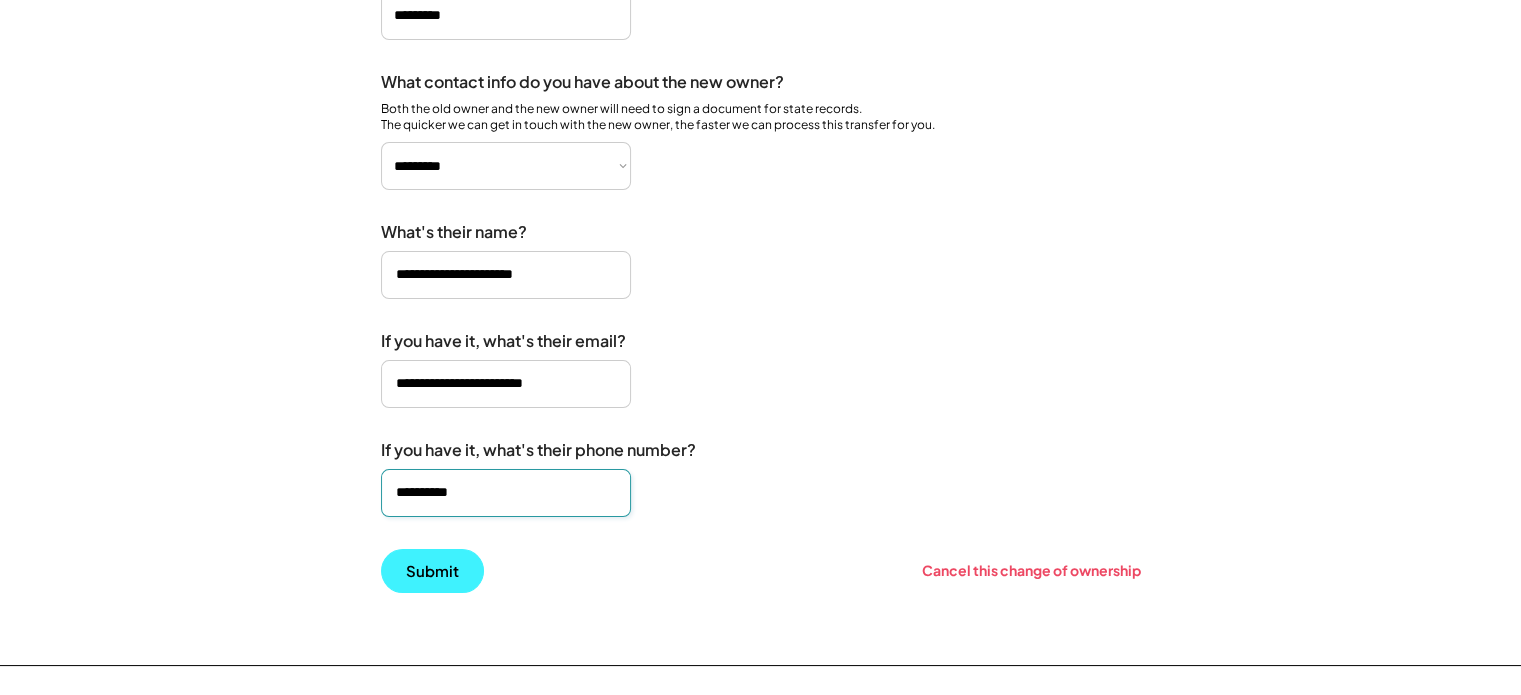 type on "**********" 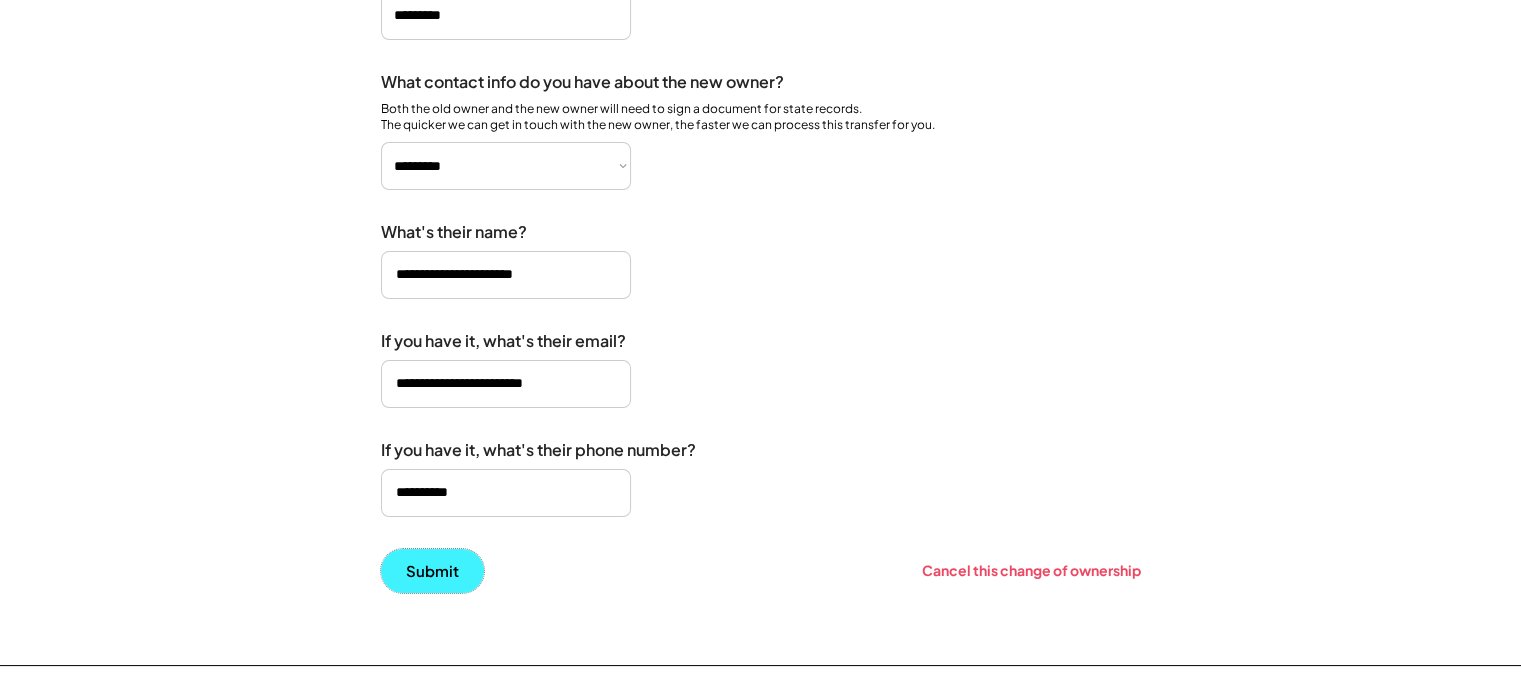 click on "Submit" at bounding box center (432, 571) 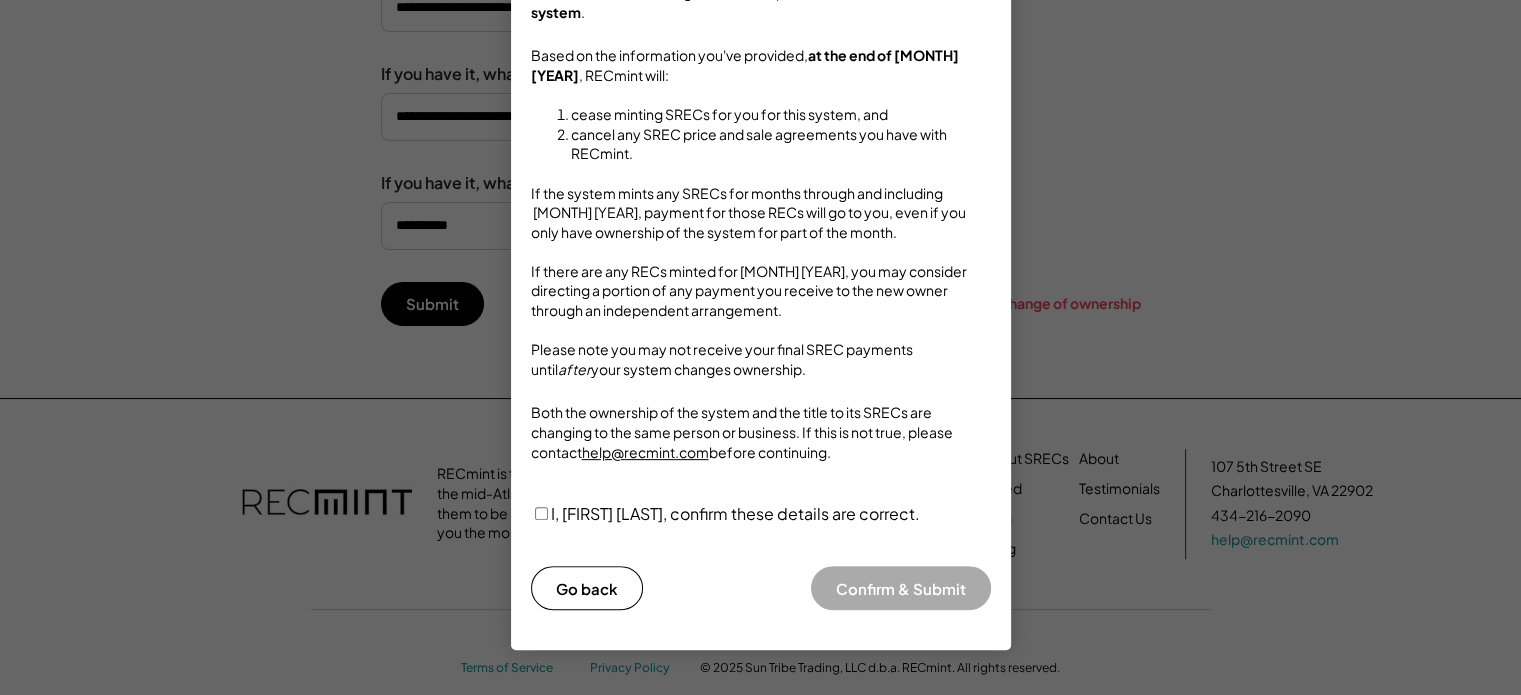 scroll, scrollTop: 700, scrollLeft: 0, axis: vertical 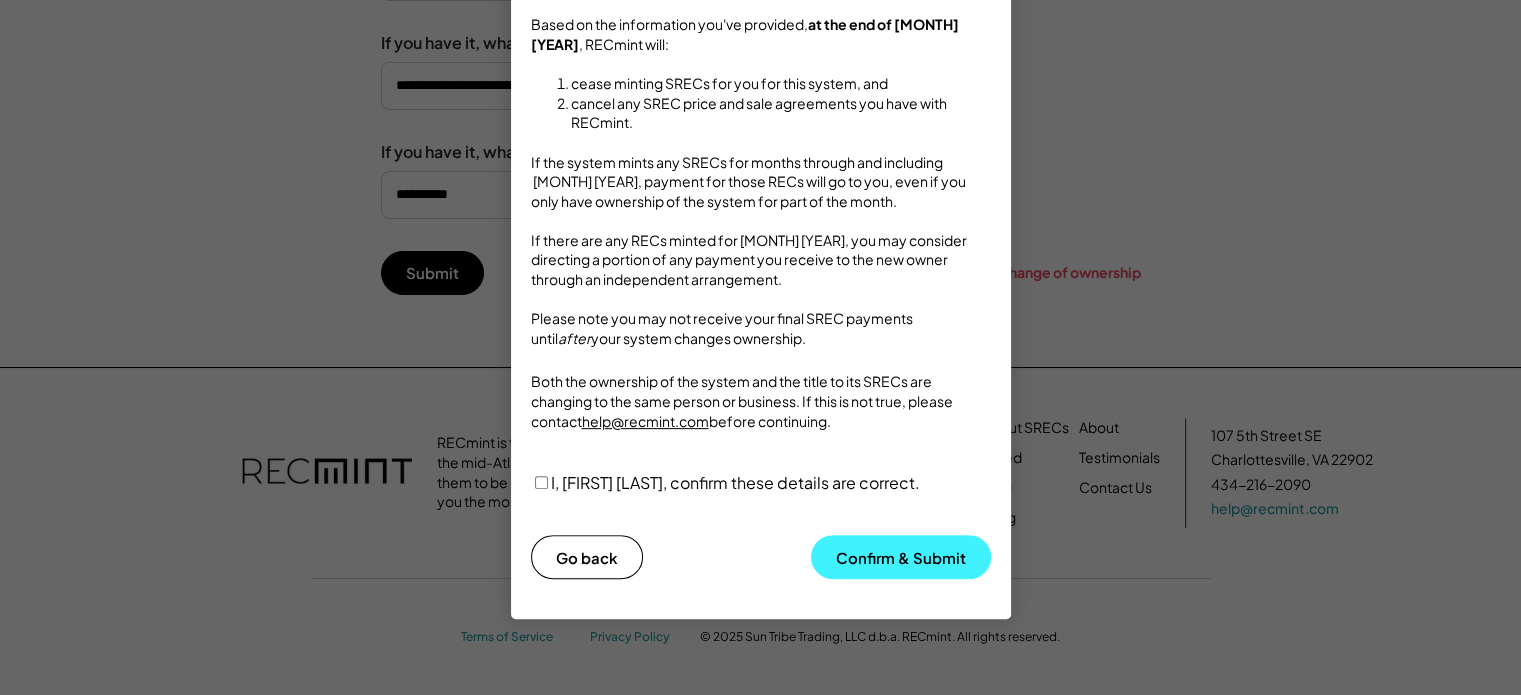 click on "Confirm & Submit" at bounding box center (901, 557) 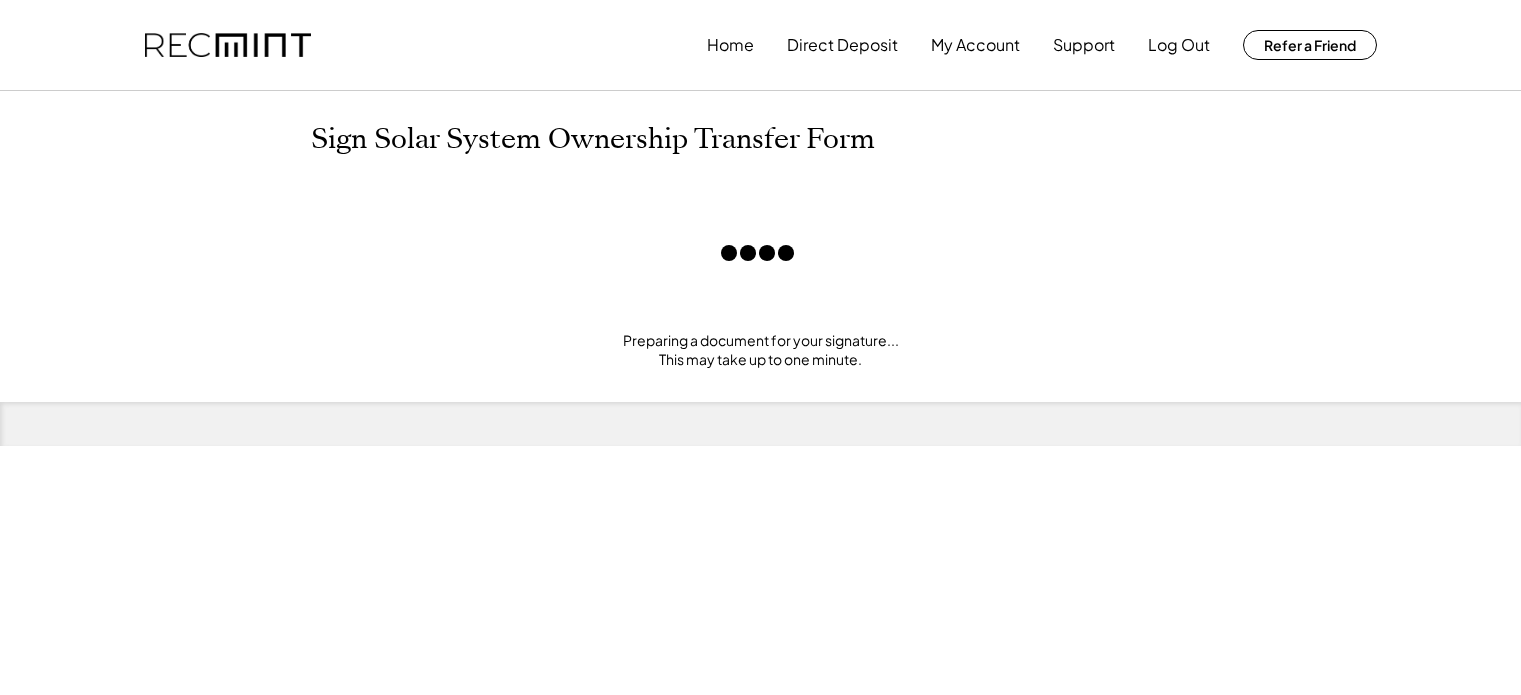 scroll, scrollTop: 0, scrollLeft: 0, axis: both 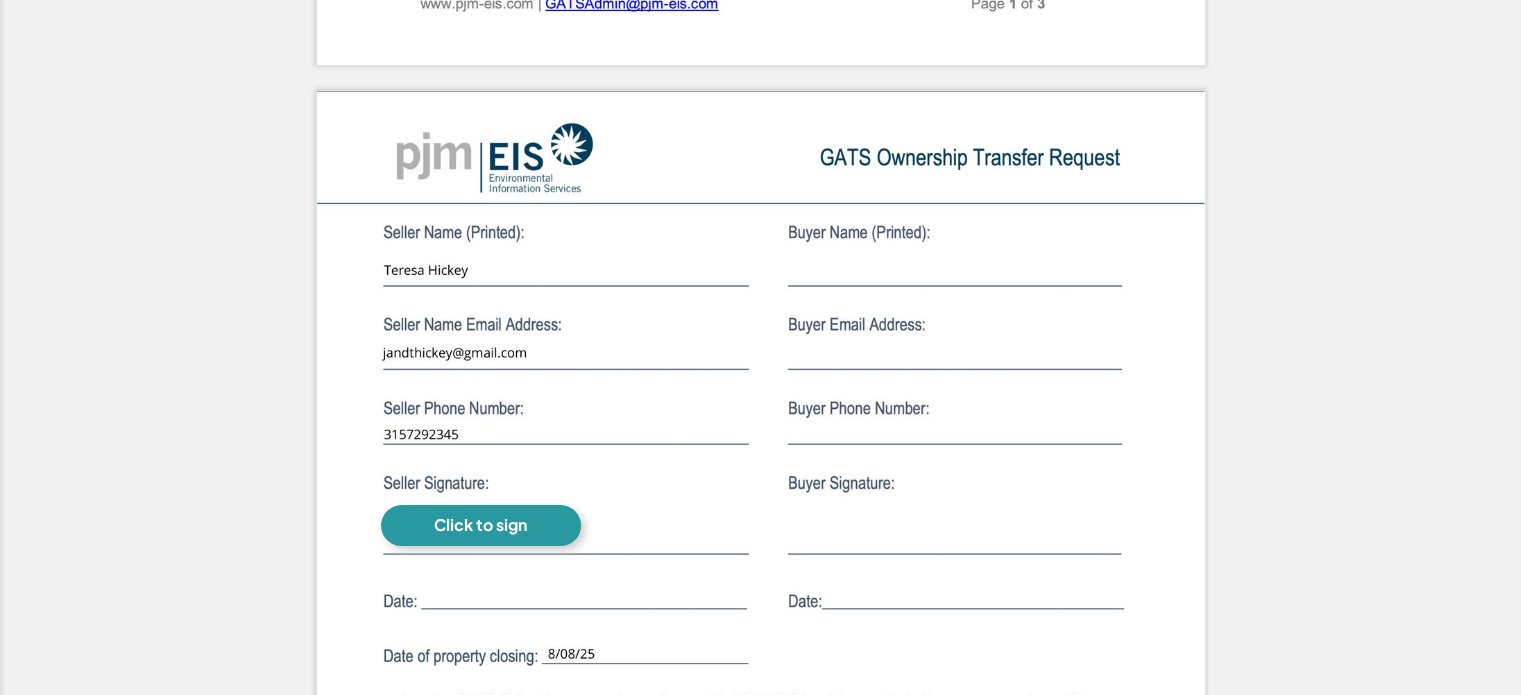 click 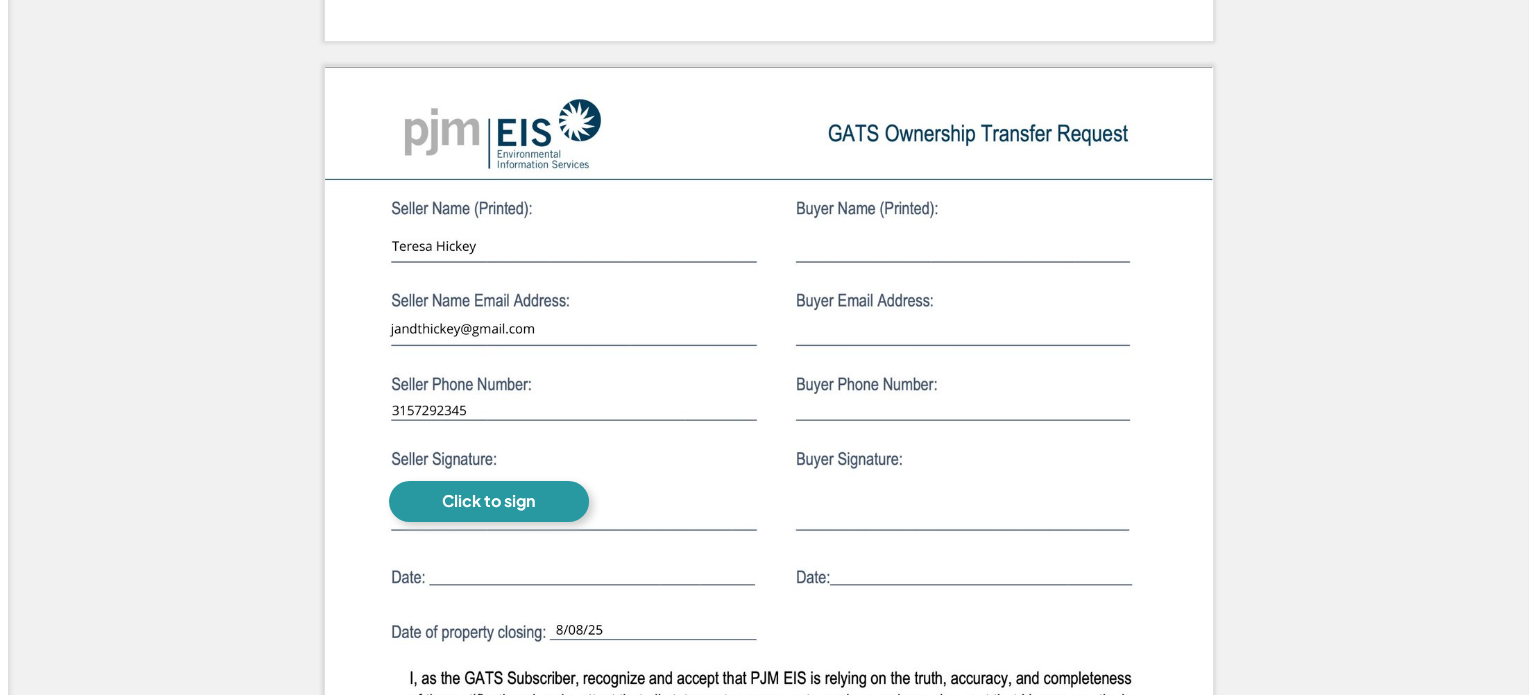 scroll, scrollTop: 1400, scrollLeft: 0, axis: vertical 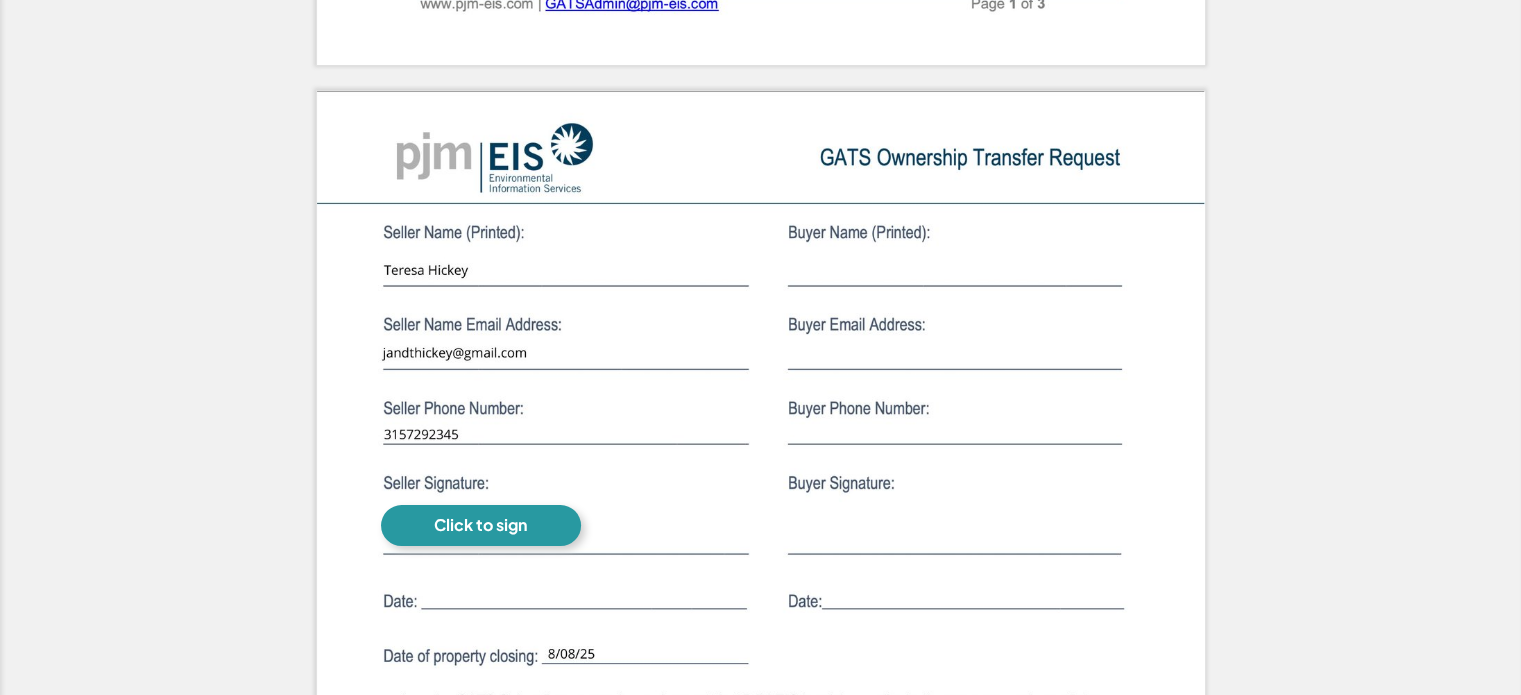 click 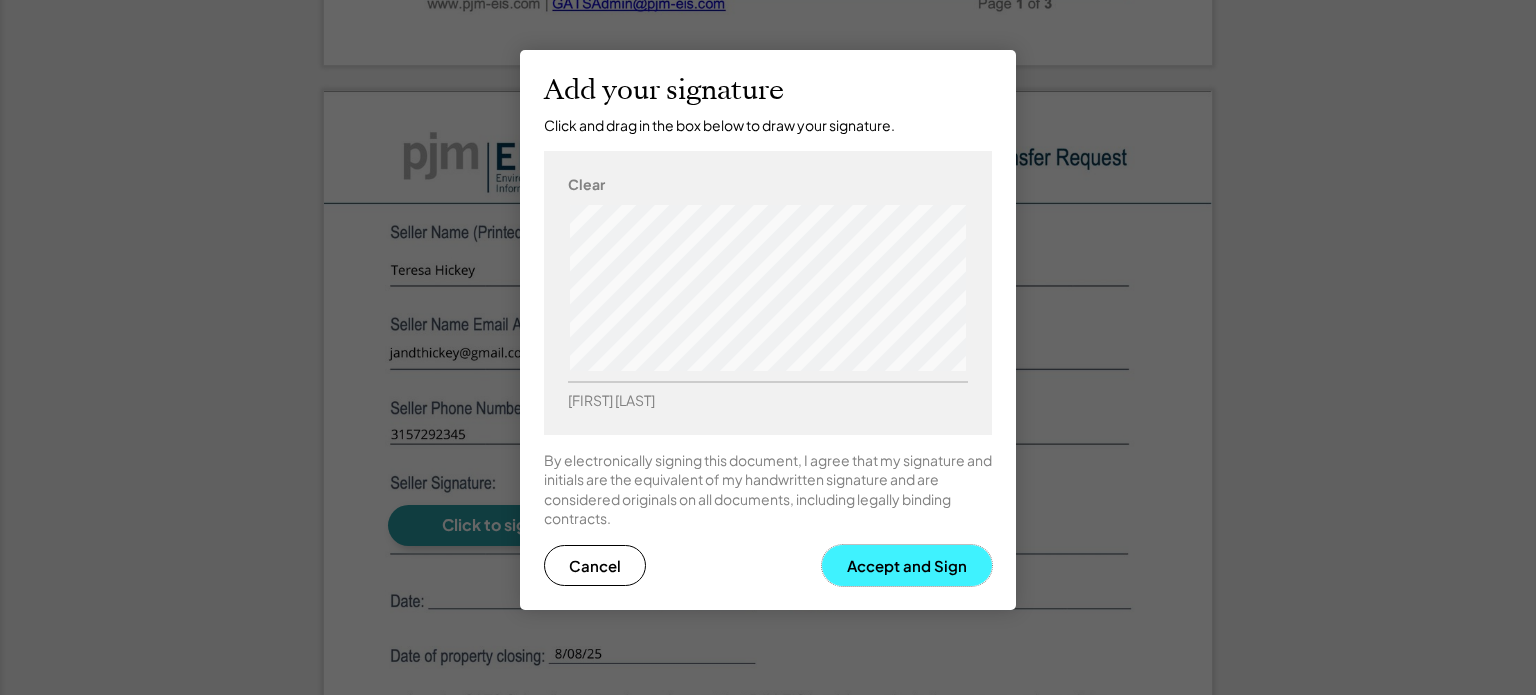 drag, startPoint x: 887, startPoint y: 563, endPoint x: 884, endPoint y: 575, distance: 12.369317 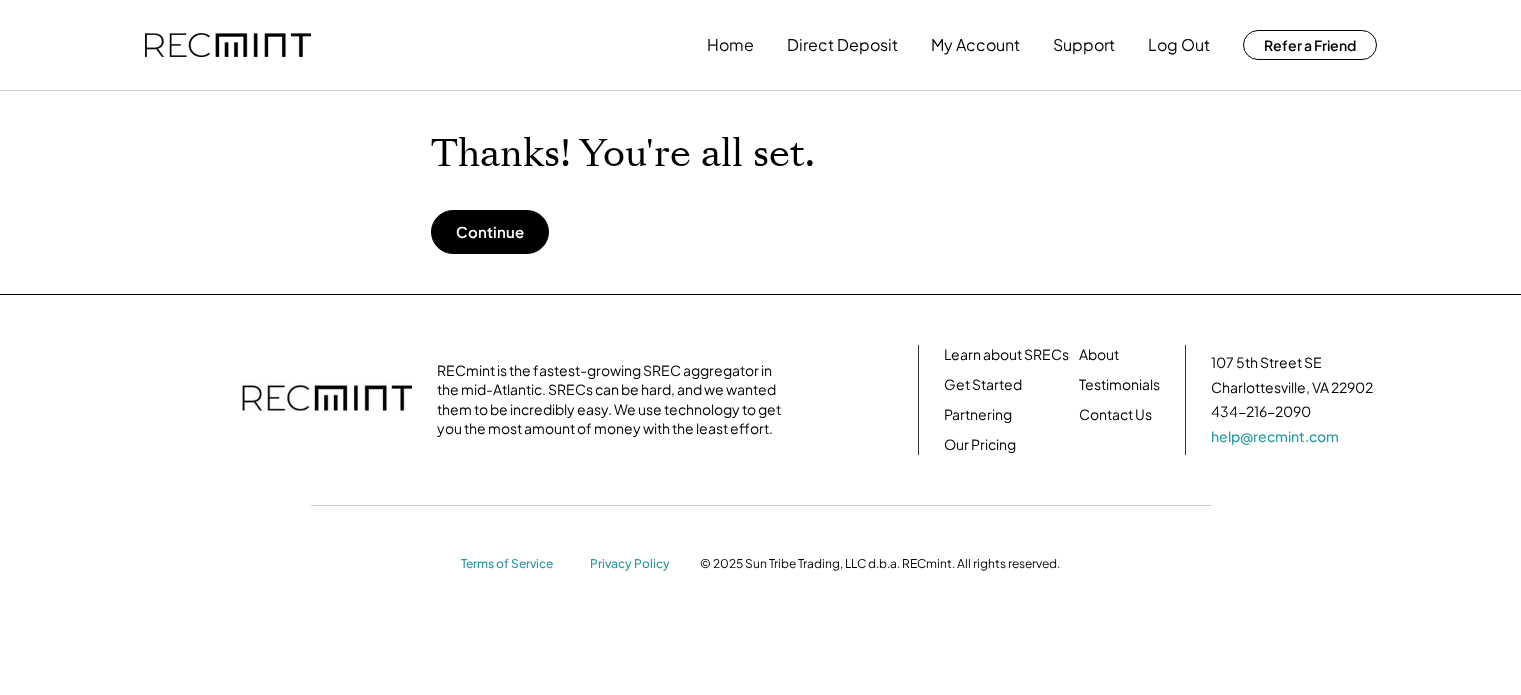 scroll, scrollTop: 0, scrollLeft: 0, axis: both 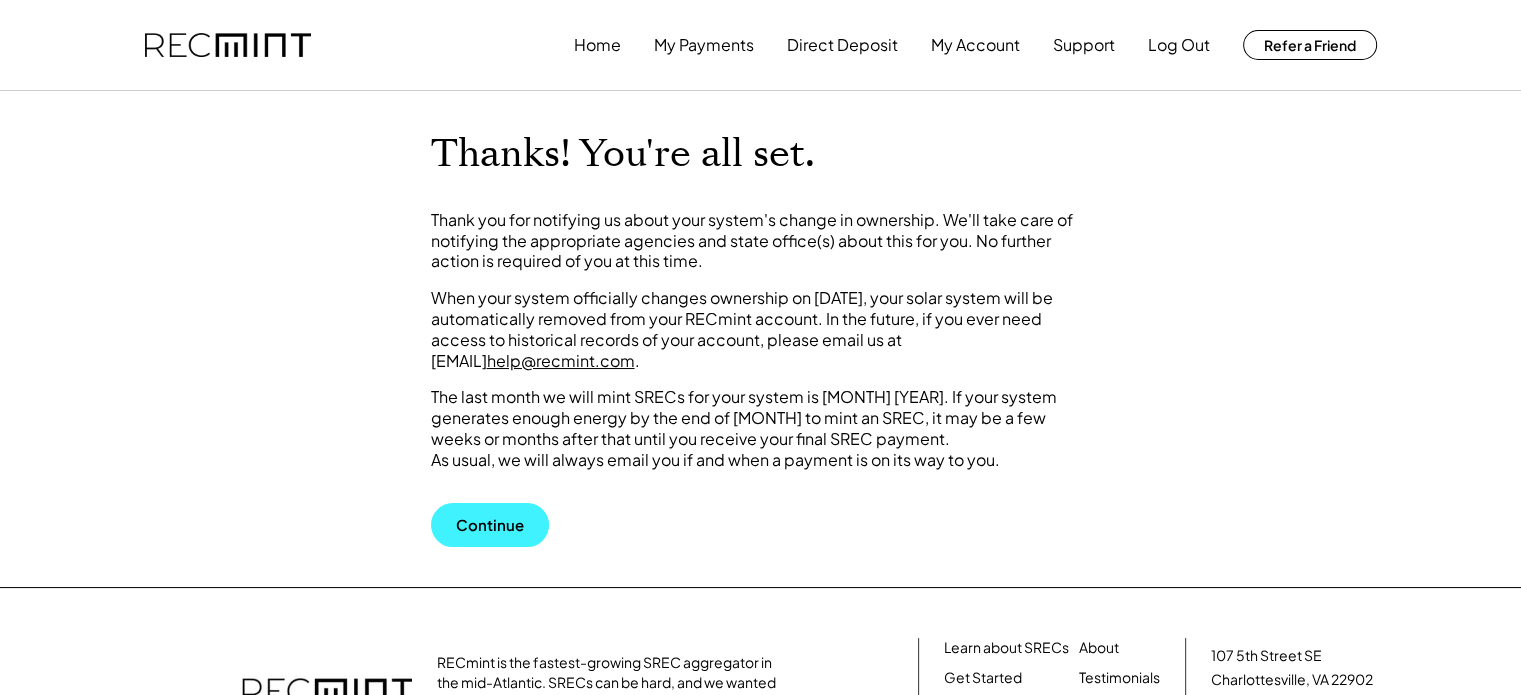 click on "Continue" at bounding box center [490, 525] 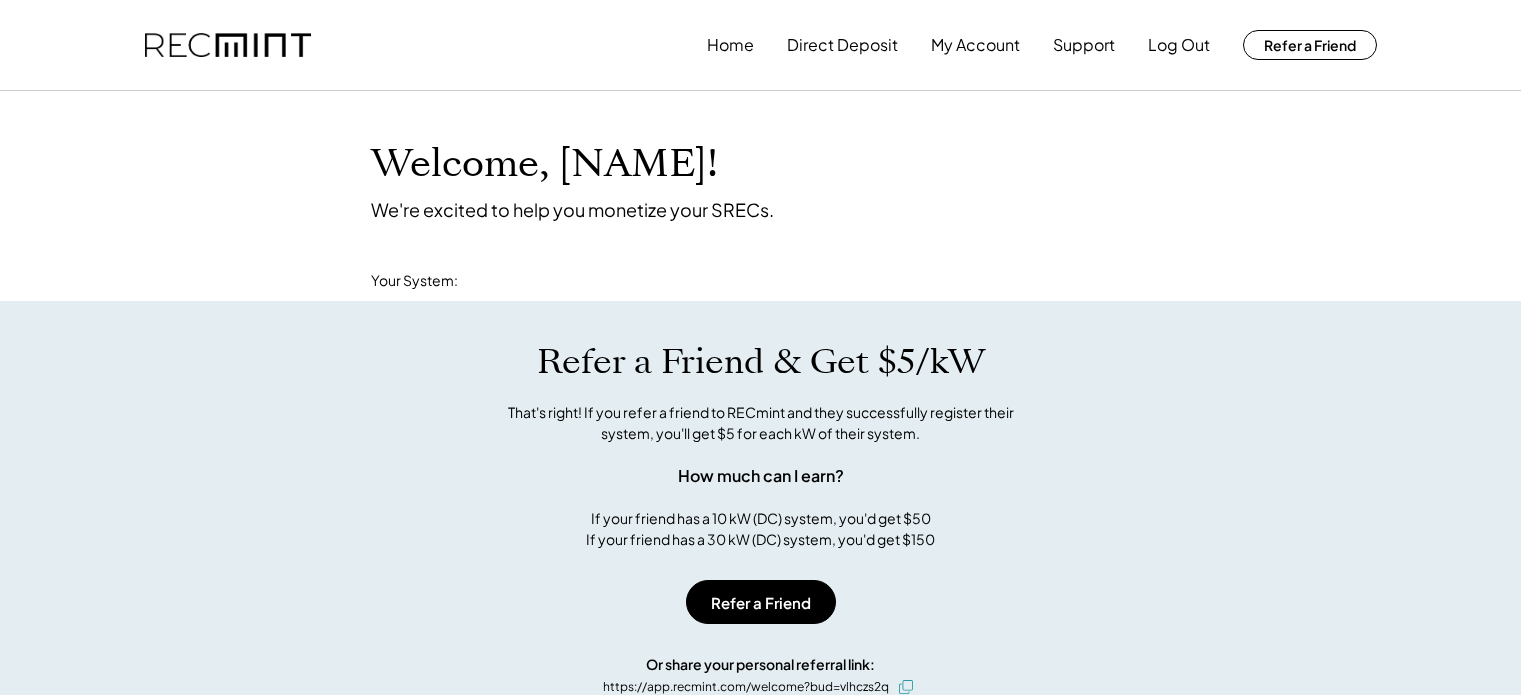 scroll, scrollTop: 0, scrollLeft: 0, axis: both 